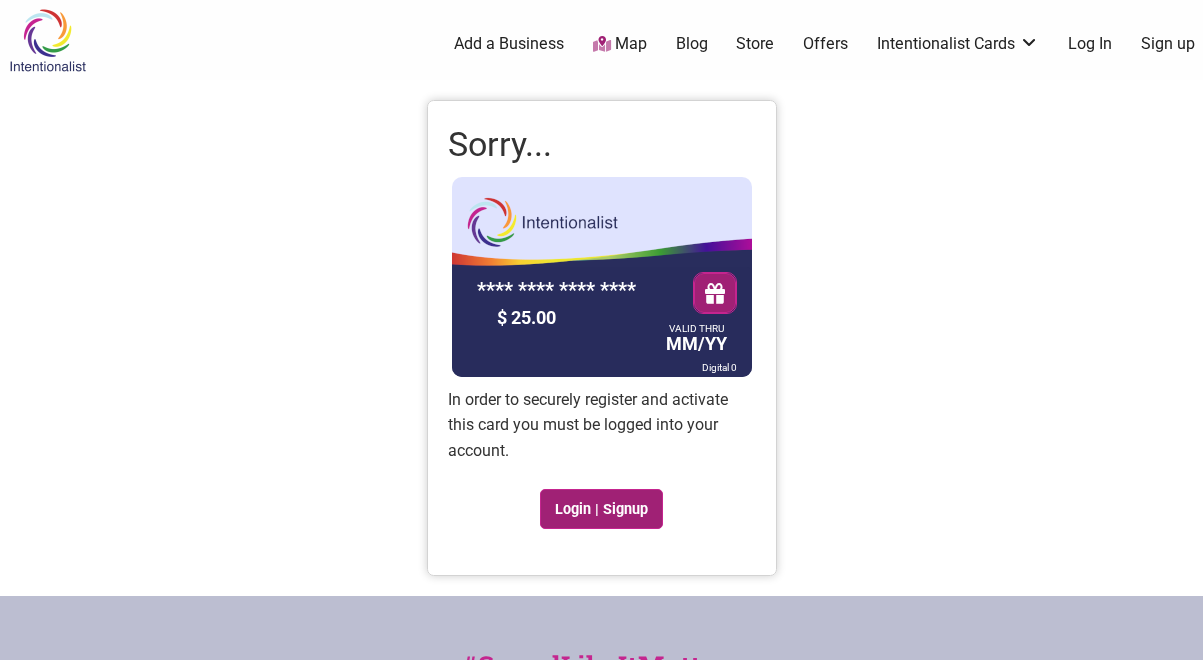 scroll, scrollTop: 0, scrollLeft: 0, axis: both 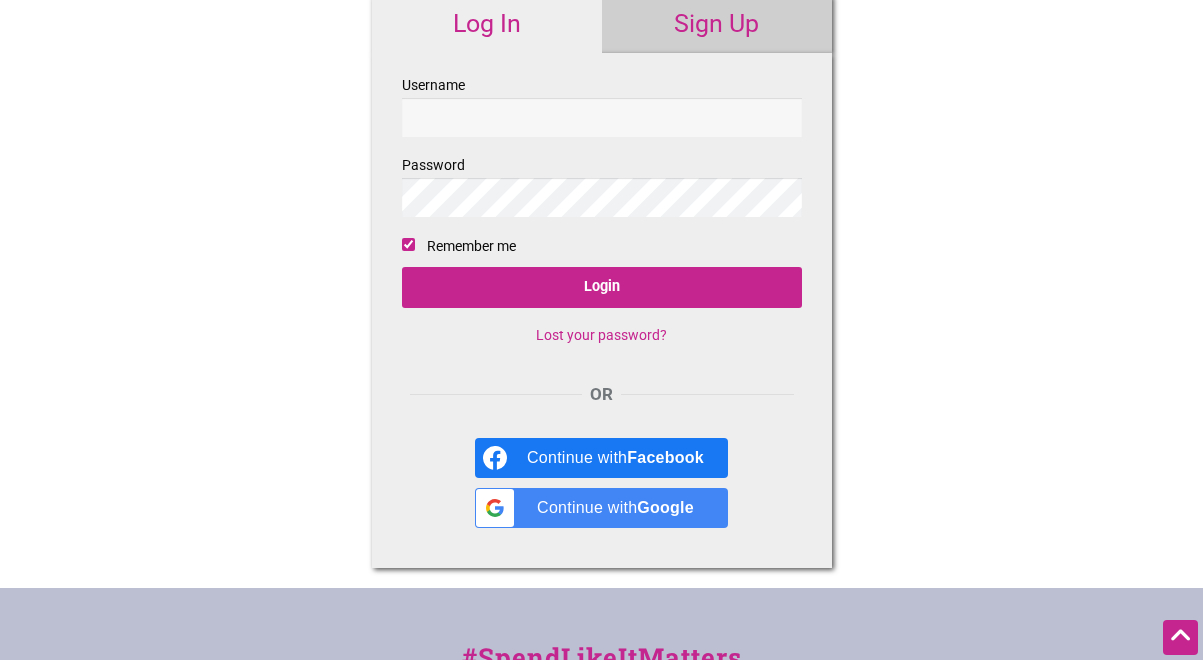 click on "Sign Up" at bounding box center [717, 24] 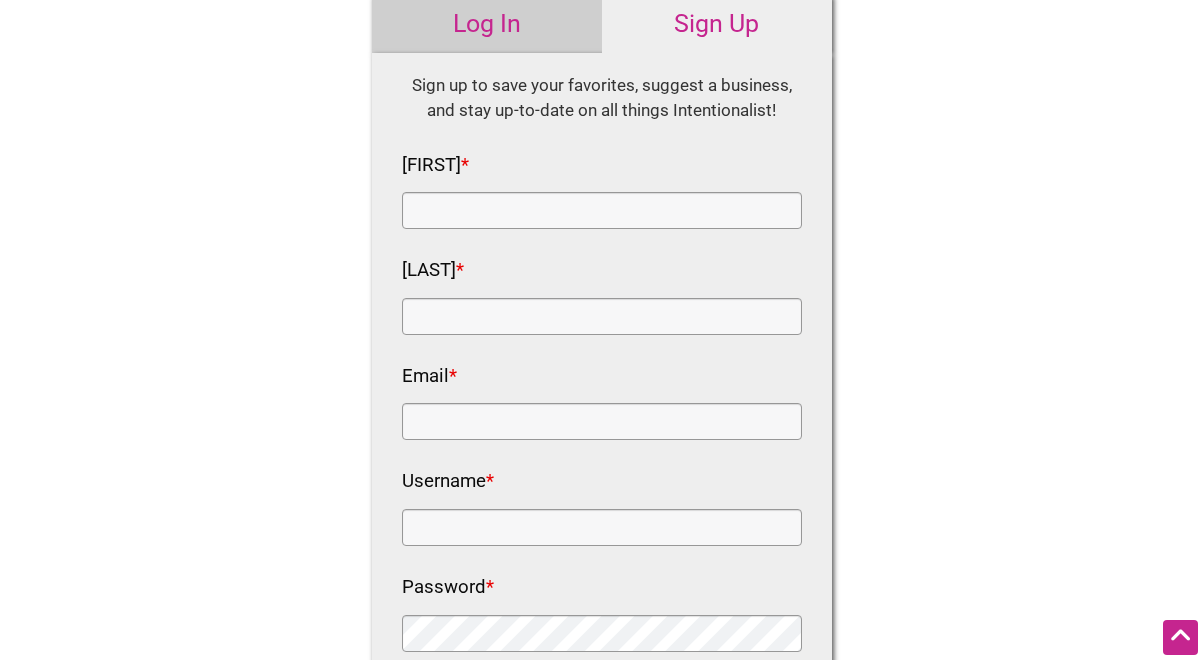 scroll, scrollTop: 0, scrollLeft: 0, axis: both 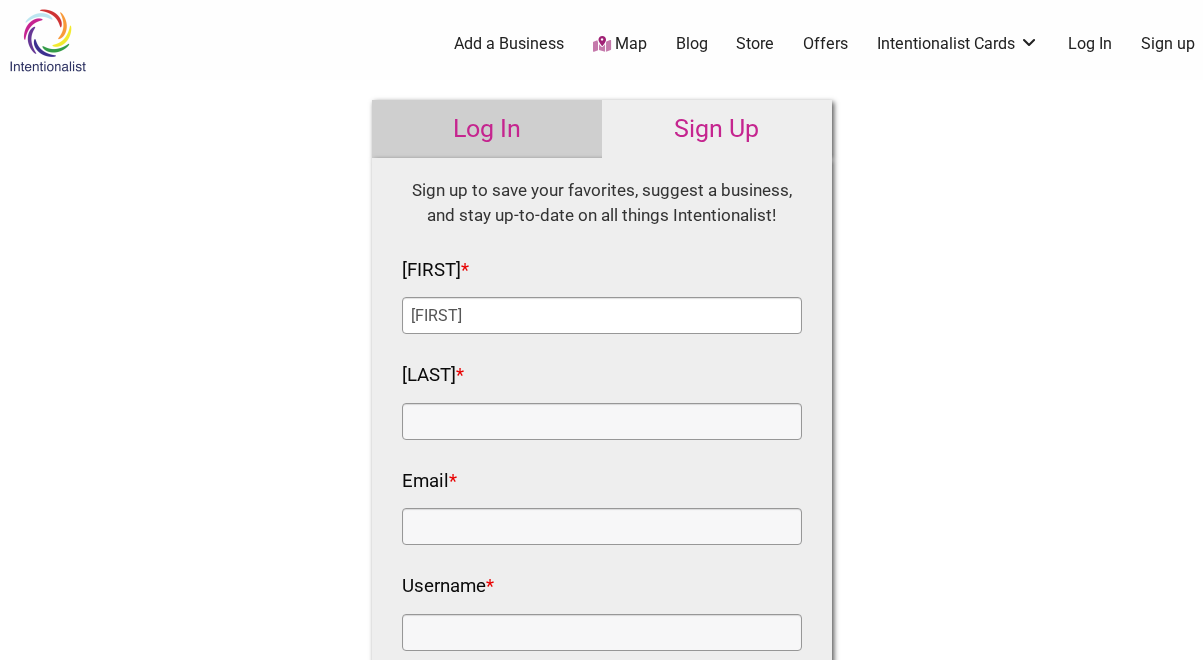 type on "Mario" 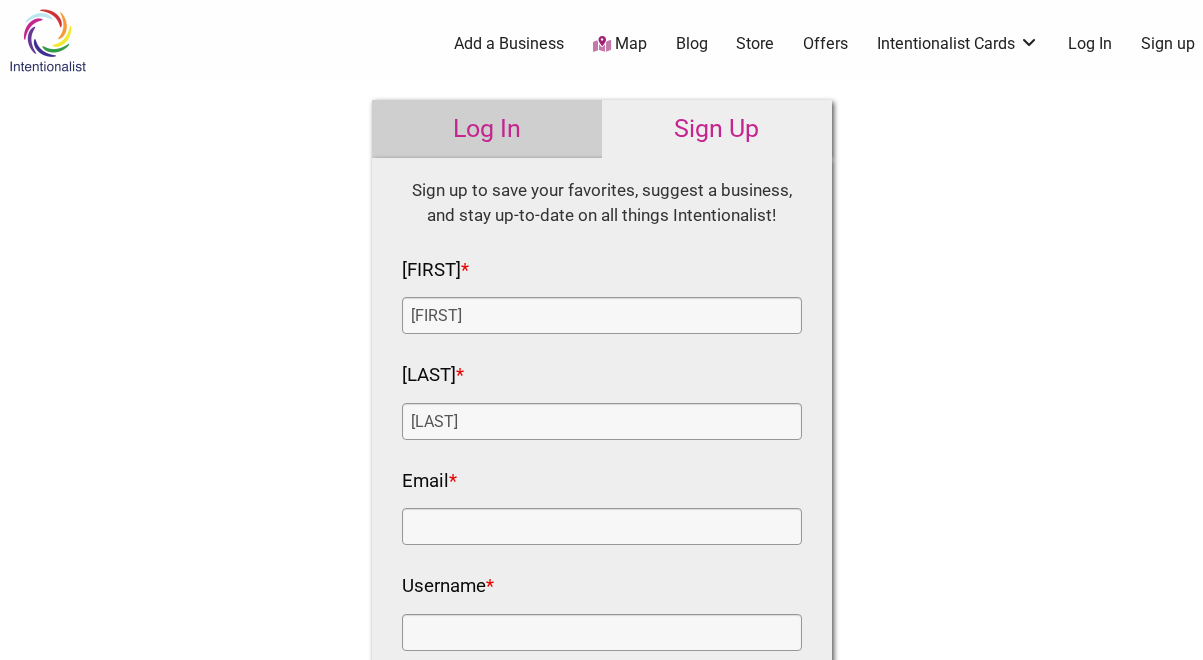 type on "Pignataro" 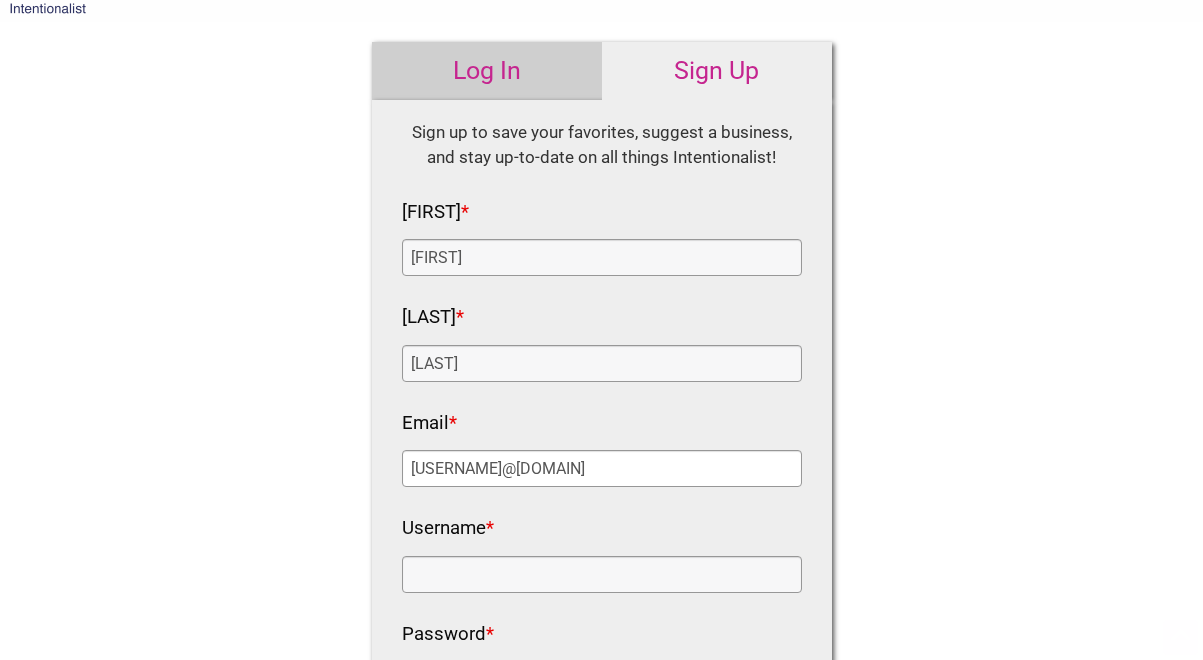 scroll, scrollTop: 237, scrollLeft: 0, axis: vertical 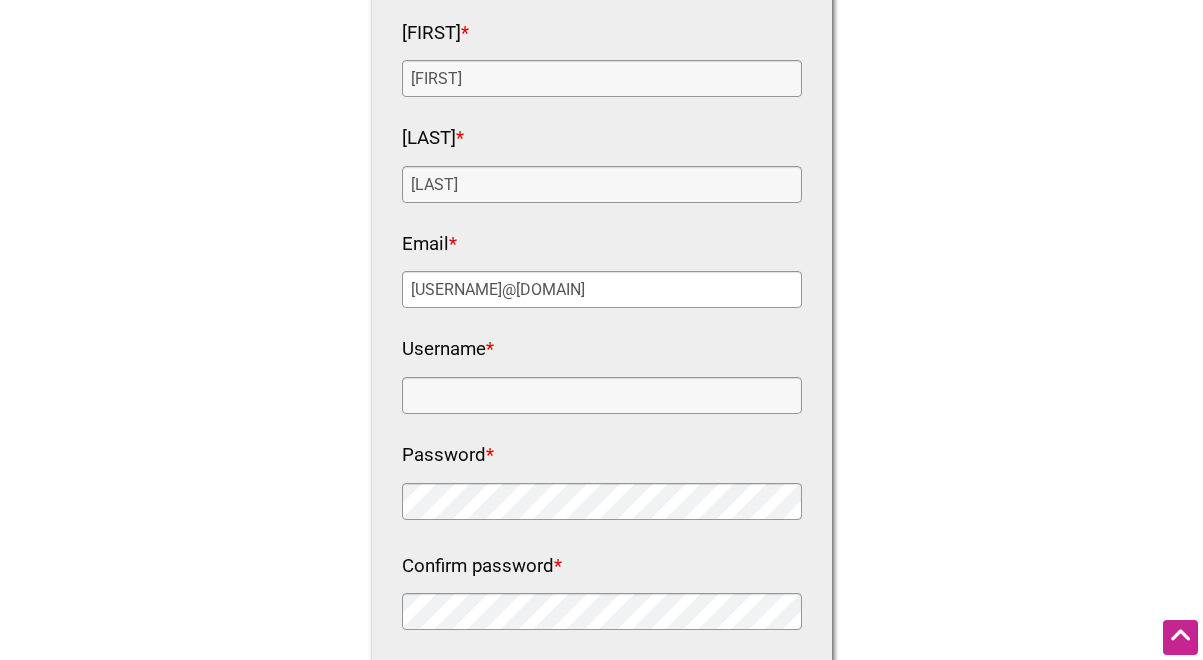 type on "mariopignataro@gmail.com" 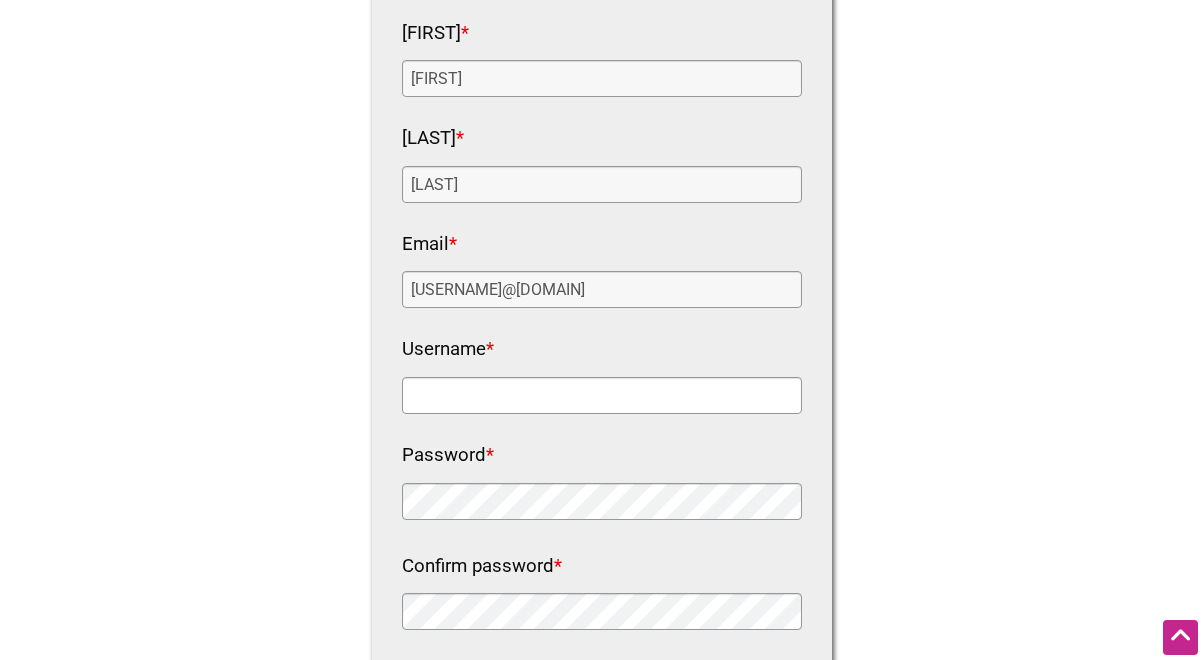 click on "Username  *" at bounding box center (602, 395) 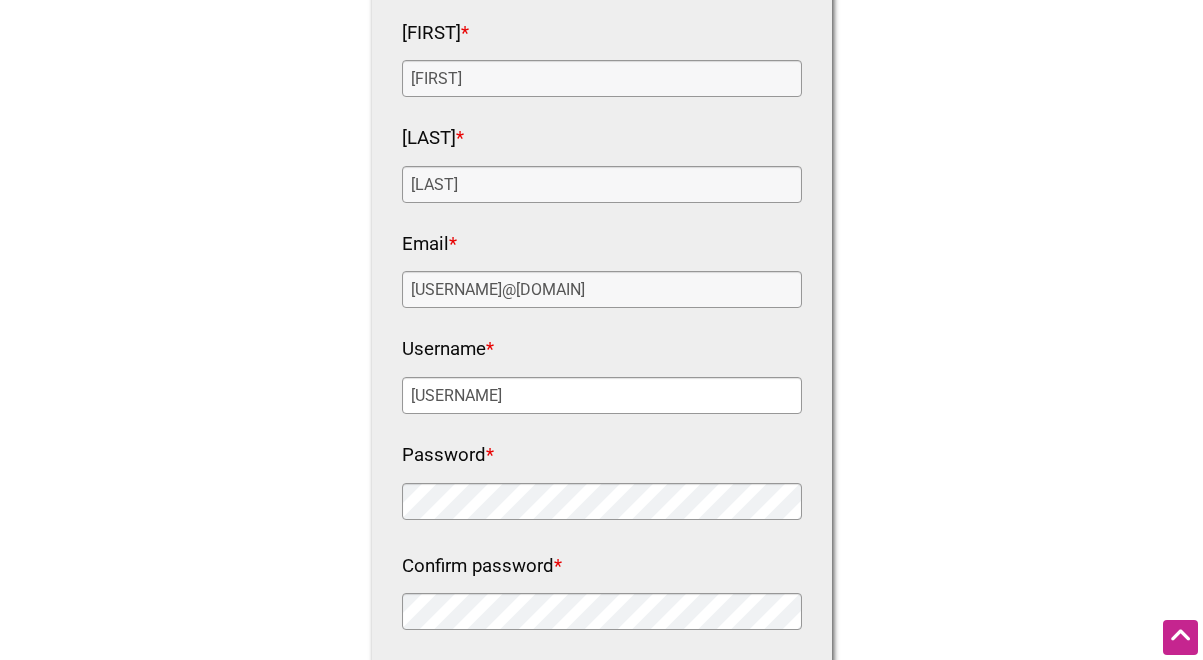 type on "[USERNAME]" 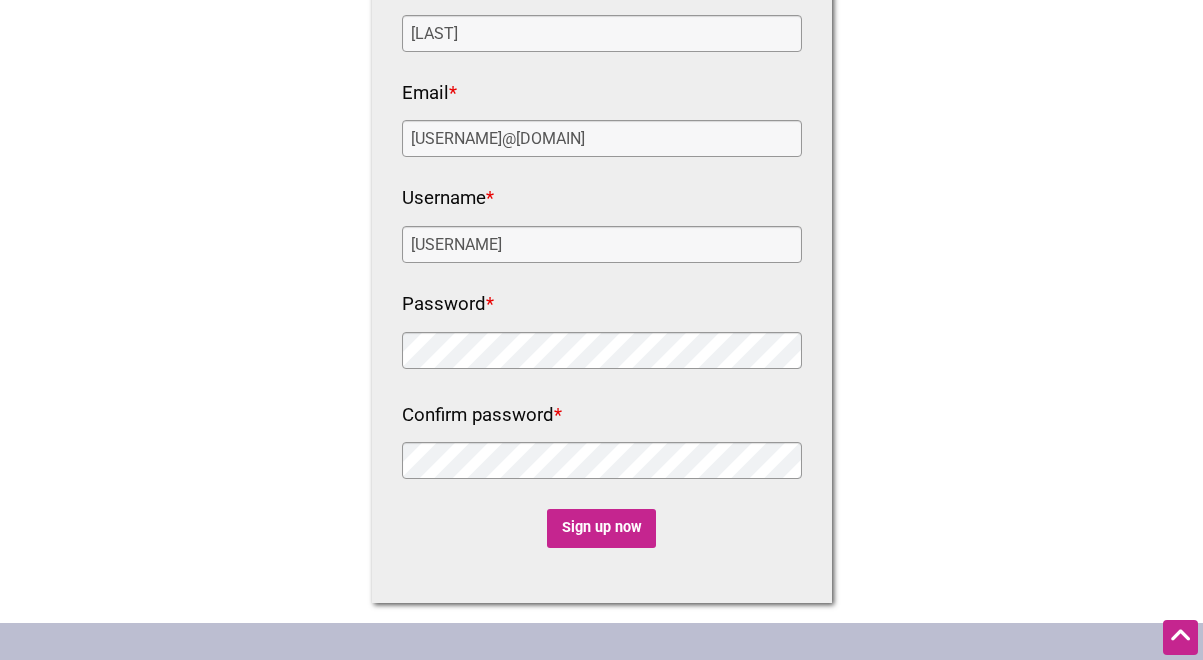 scroll, scrollTop: 436, scrollLeft: 0, axis: vertical 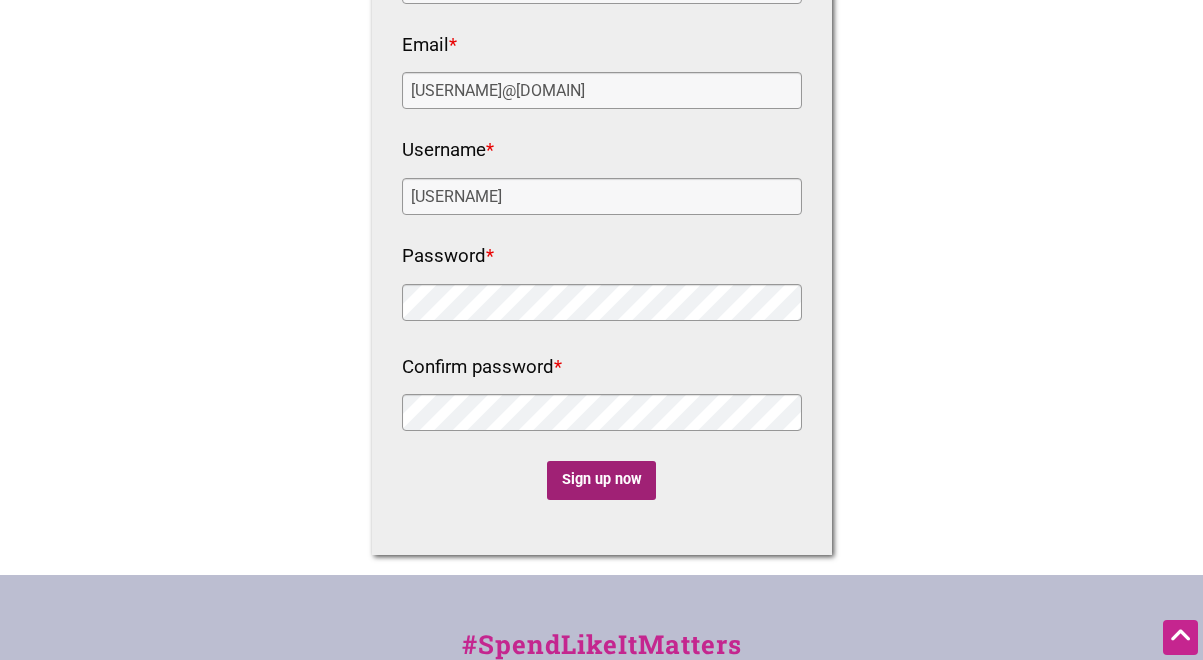 click on "Sign up now" at bounding box center [601, 480] 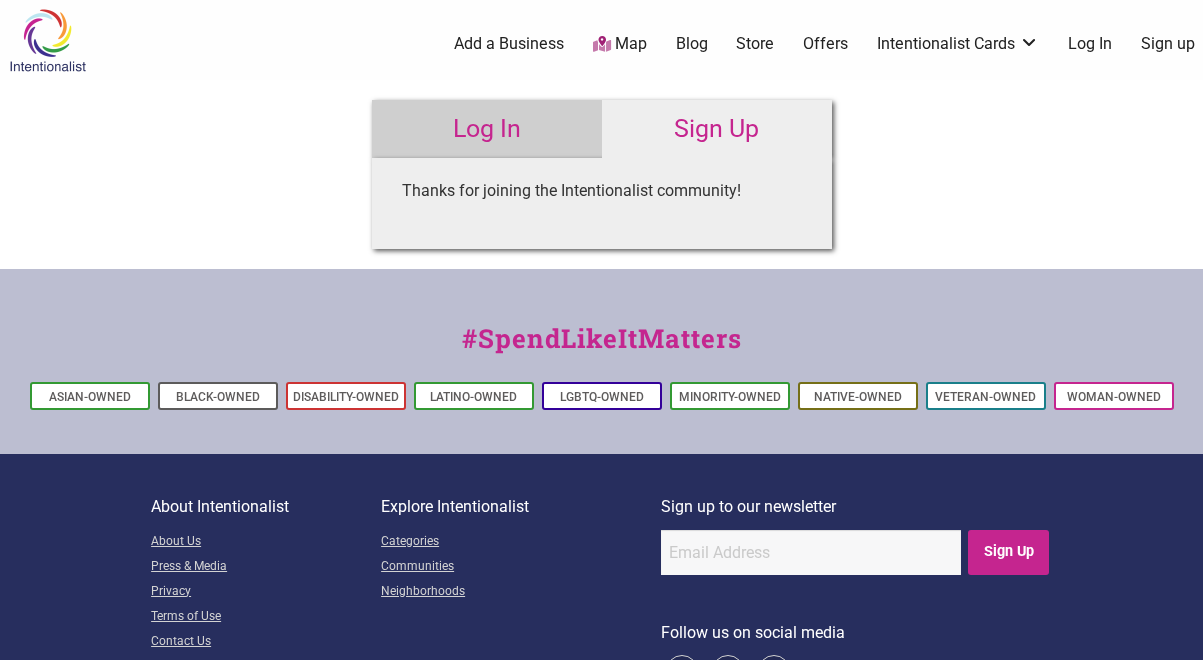 scroll, scrollTop: 0, scrollLeft: 0, axis: both 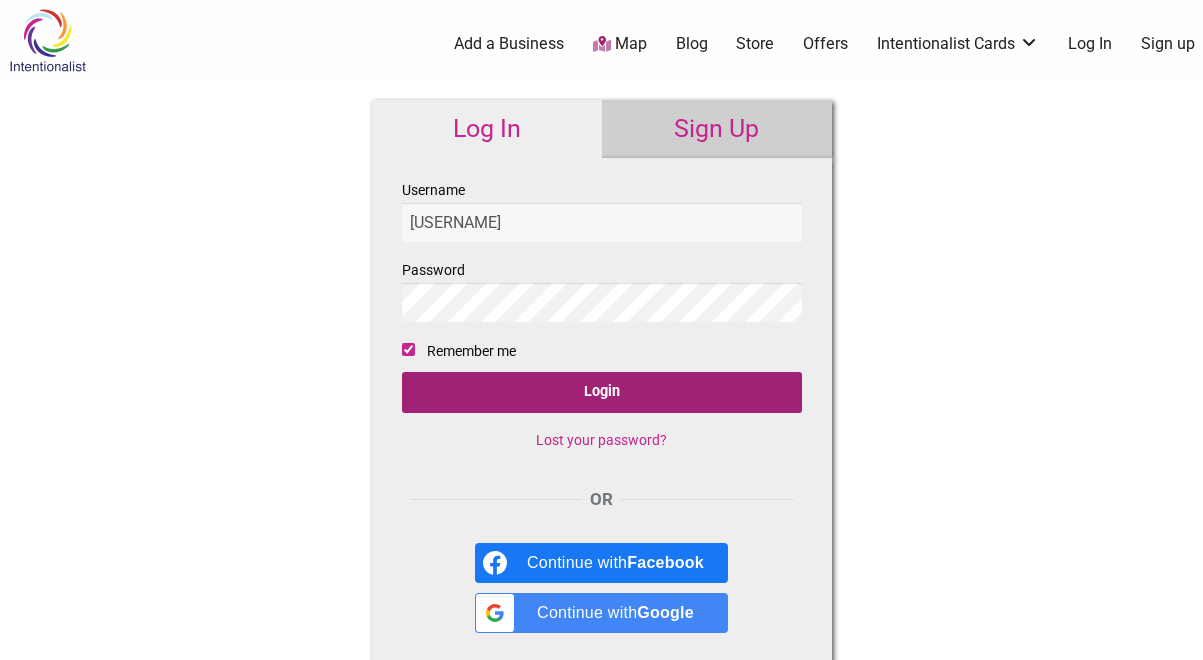 click on "Login" at bounding box center [602, 392] 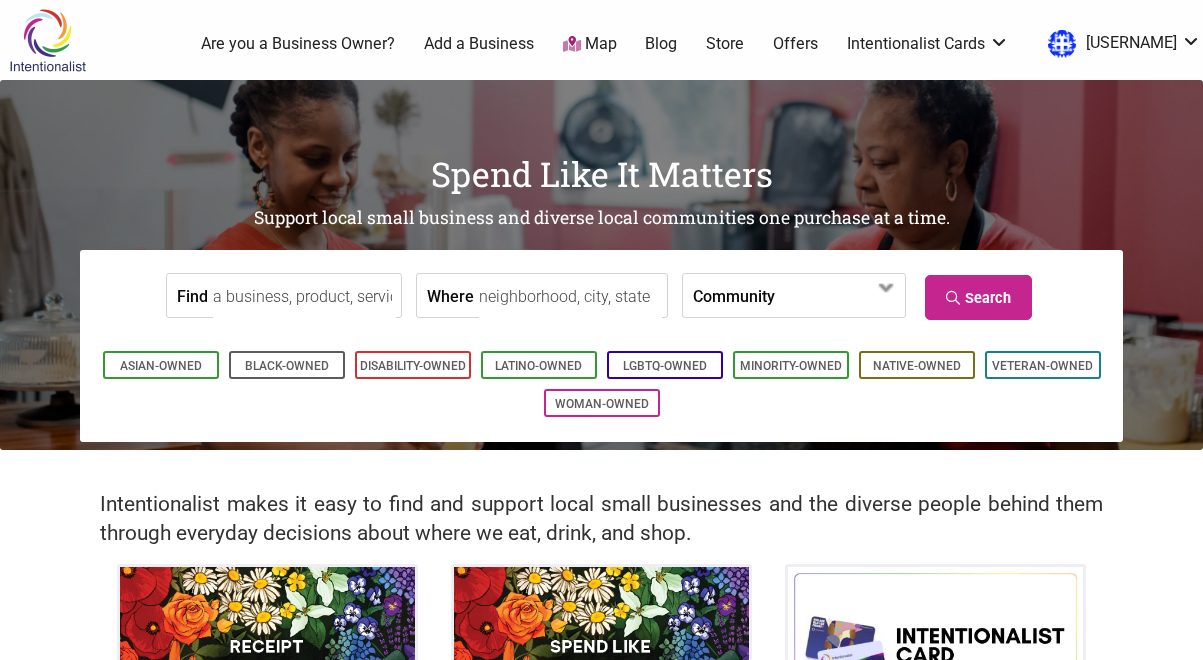scroll, scrollTop: 0, scrollLeft: 0, axis: both 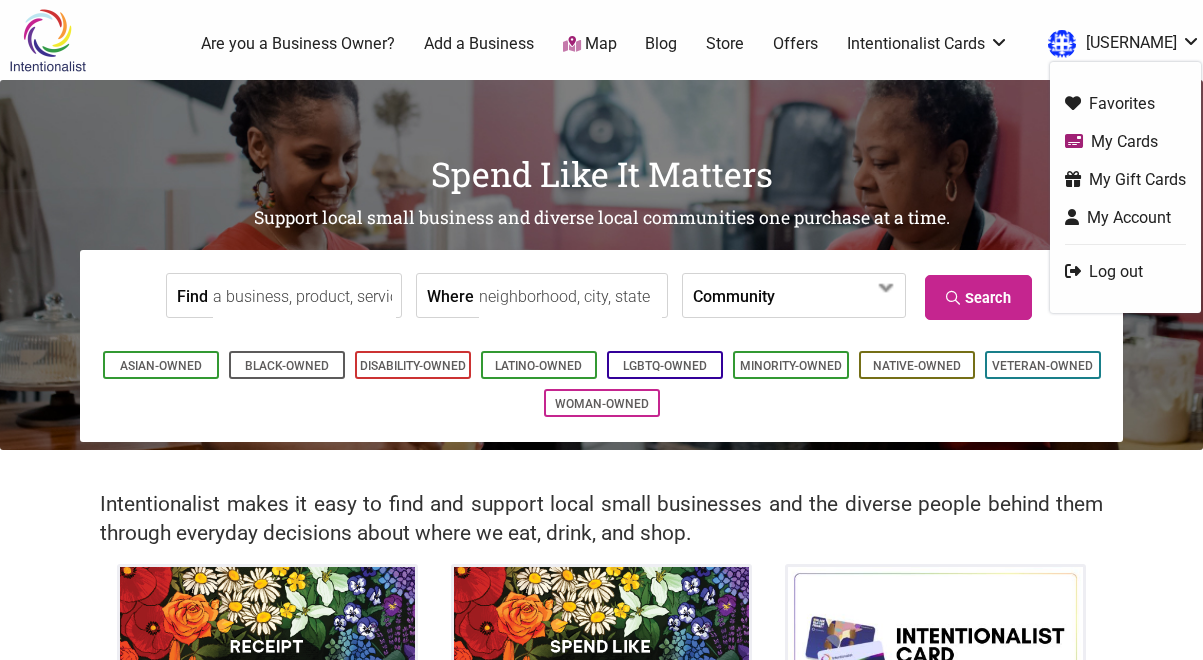 click on "My Cards" at bounding box center [1125, 141] 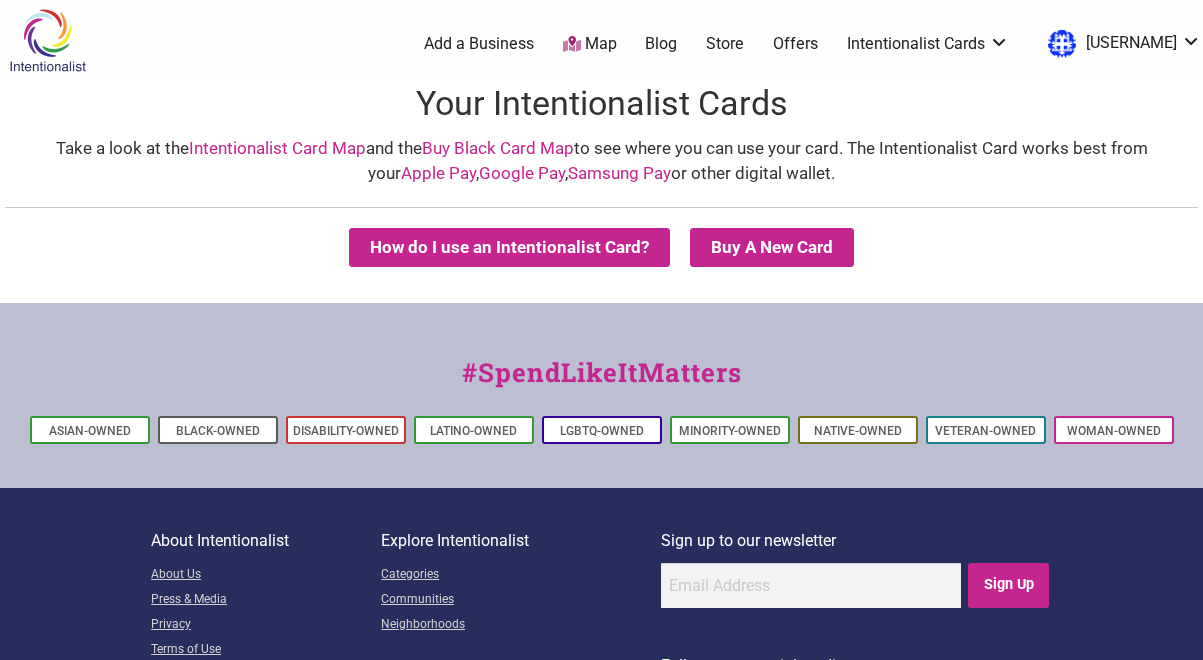 scroll, scrollTop: 0, scrollLeft: 0, axis: both 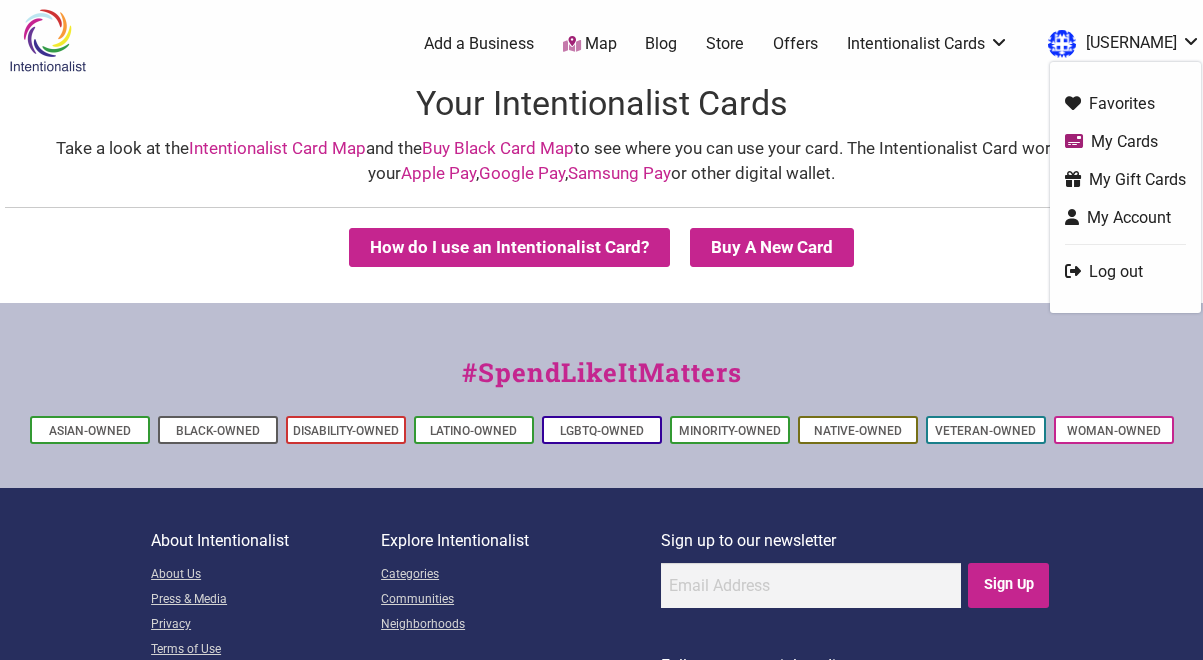 click on "My Gift Cards" at bounding box center (1125, 179) 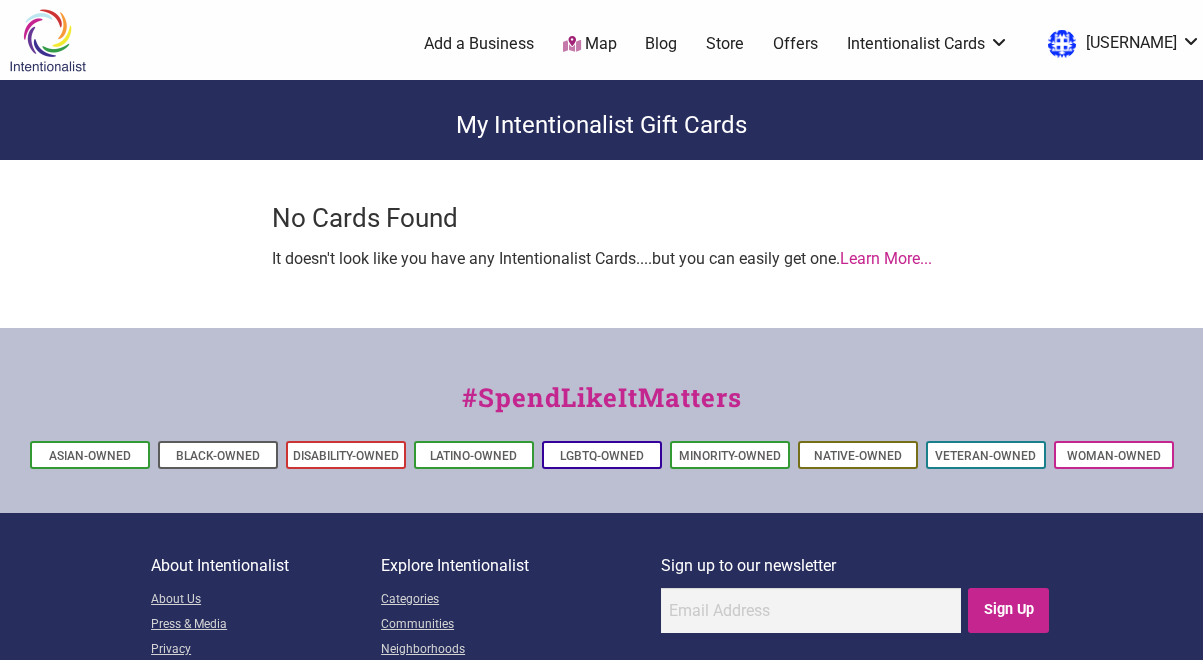 scroll, scrollTop: 0, scrollLeft: 0, axis: both 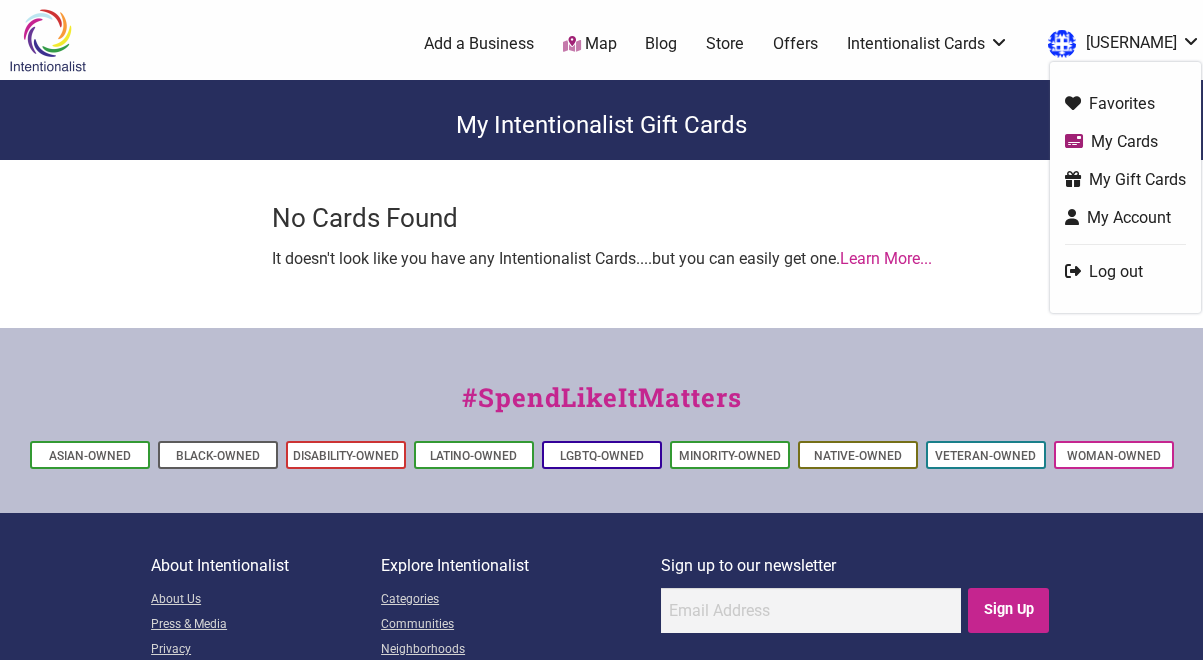 click on "[NAME]" at bounding box center (1114, 44) 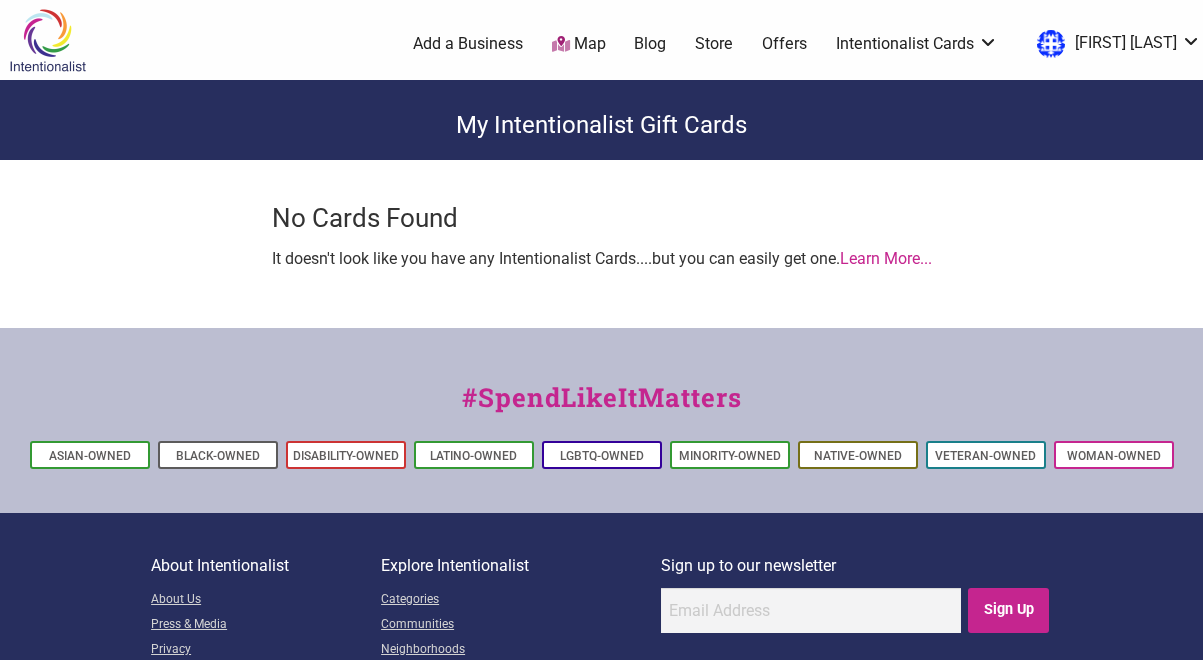 scroll, scrollTop: 0, scrollLeft: 0, axis: both 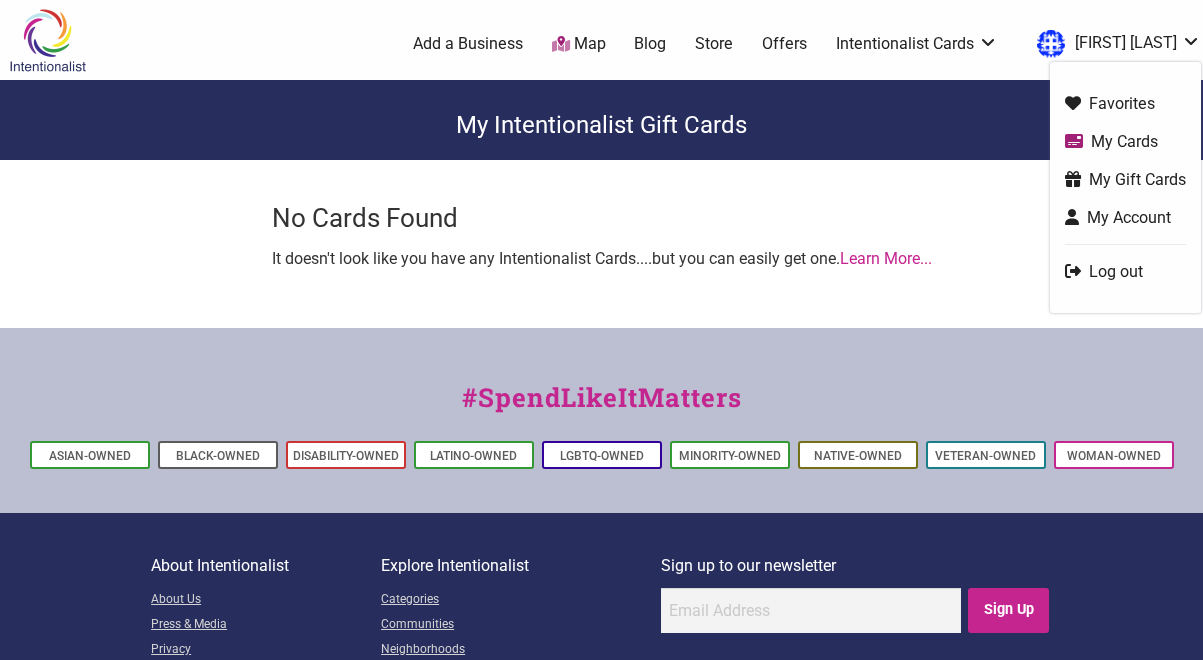 click on "My Cards" at bounding box center (1125, 141) 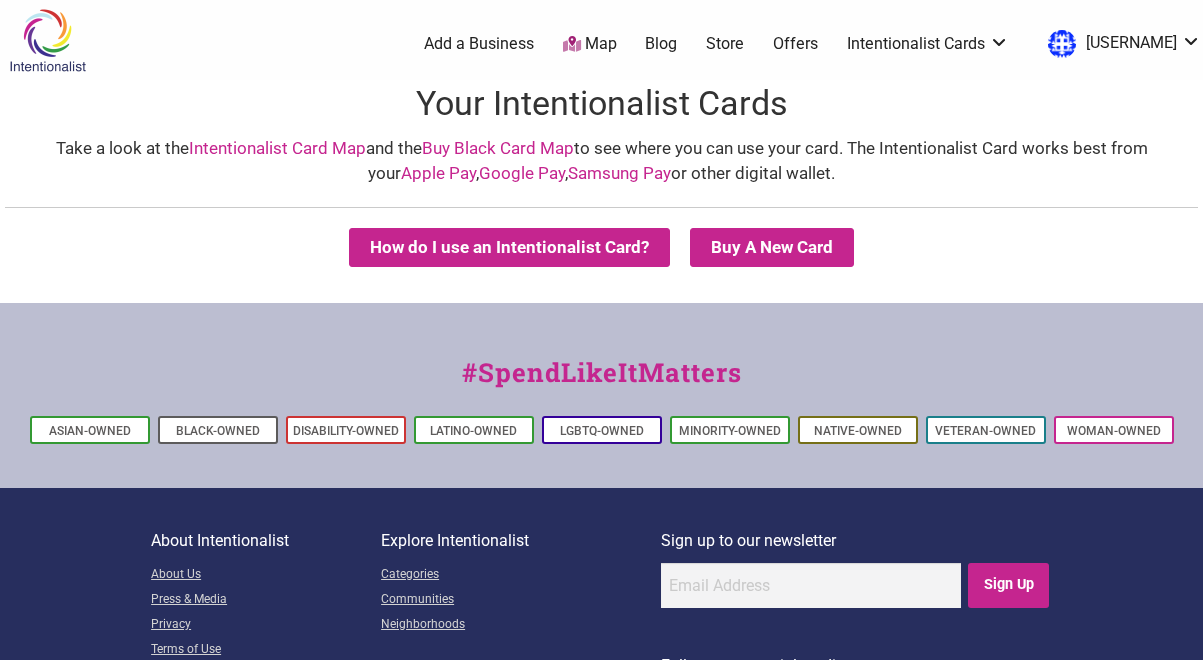 scroll, scrollTop: 0, scrollLeft: 0, axis: both 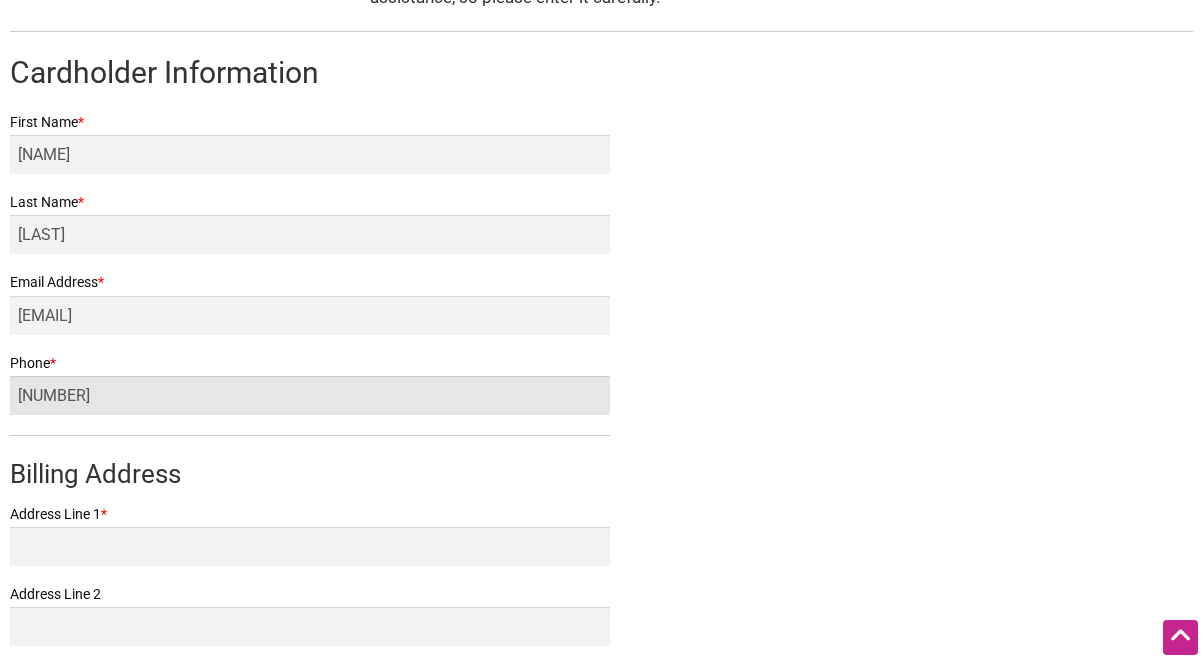 type on "2063993986" 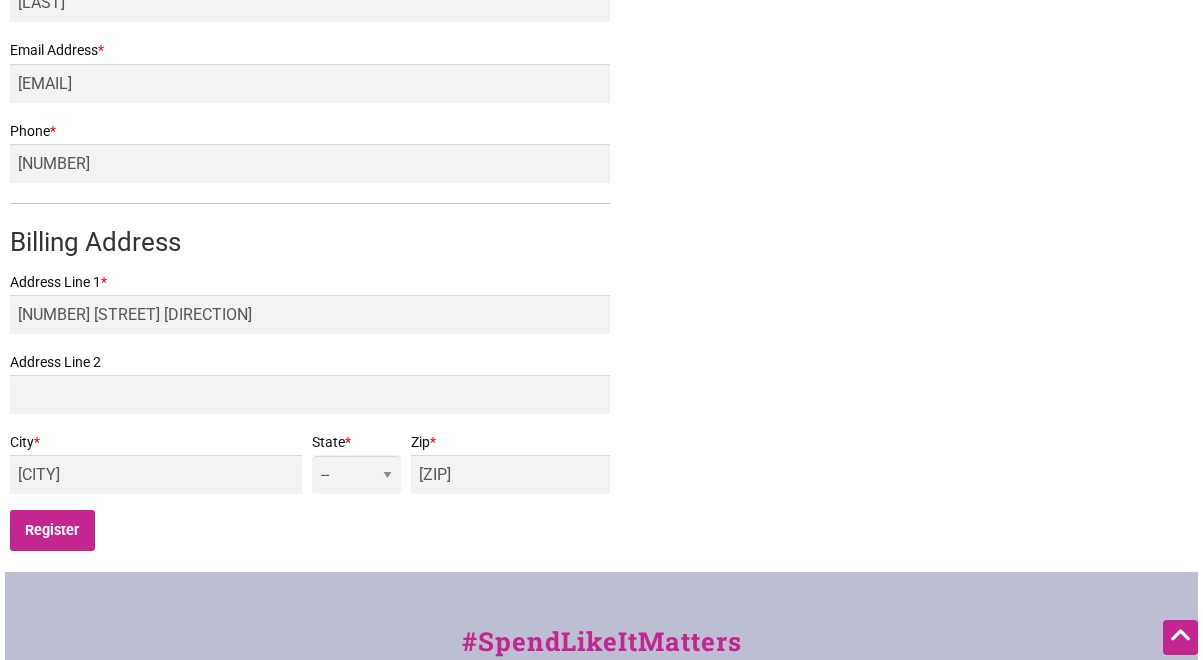 scroll, scrollTop: 644, scrollLeft: 0, axis: vertical 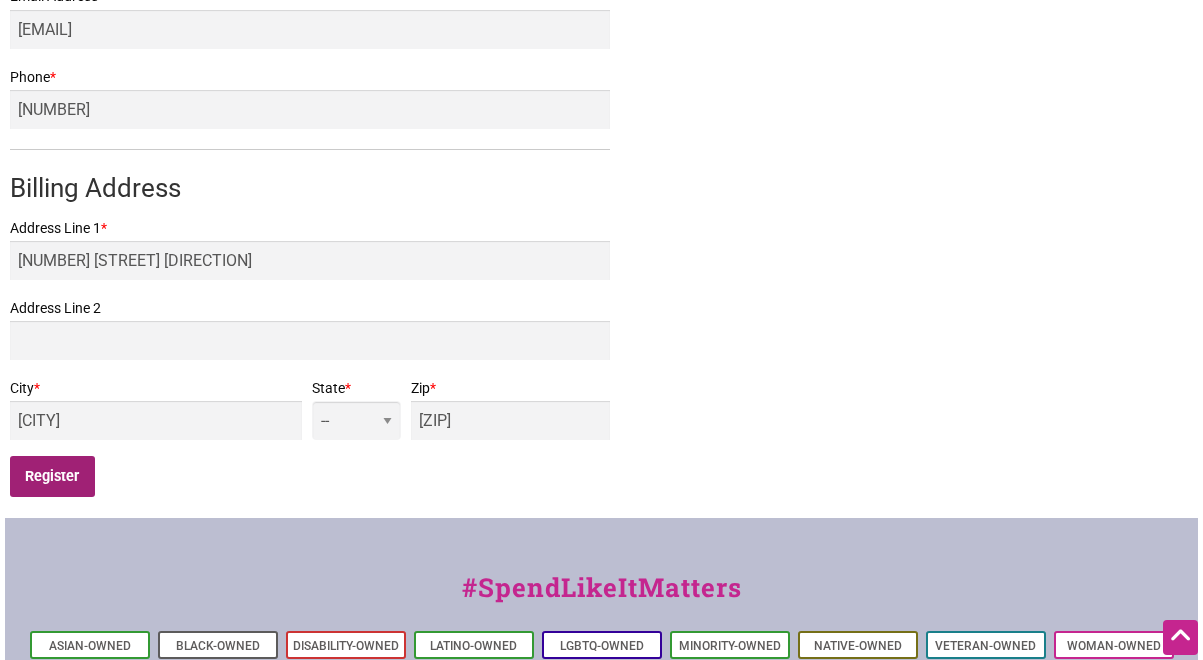 click on "Register" at bounding box center [62, 476] 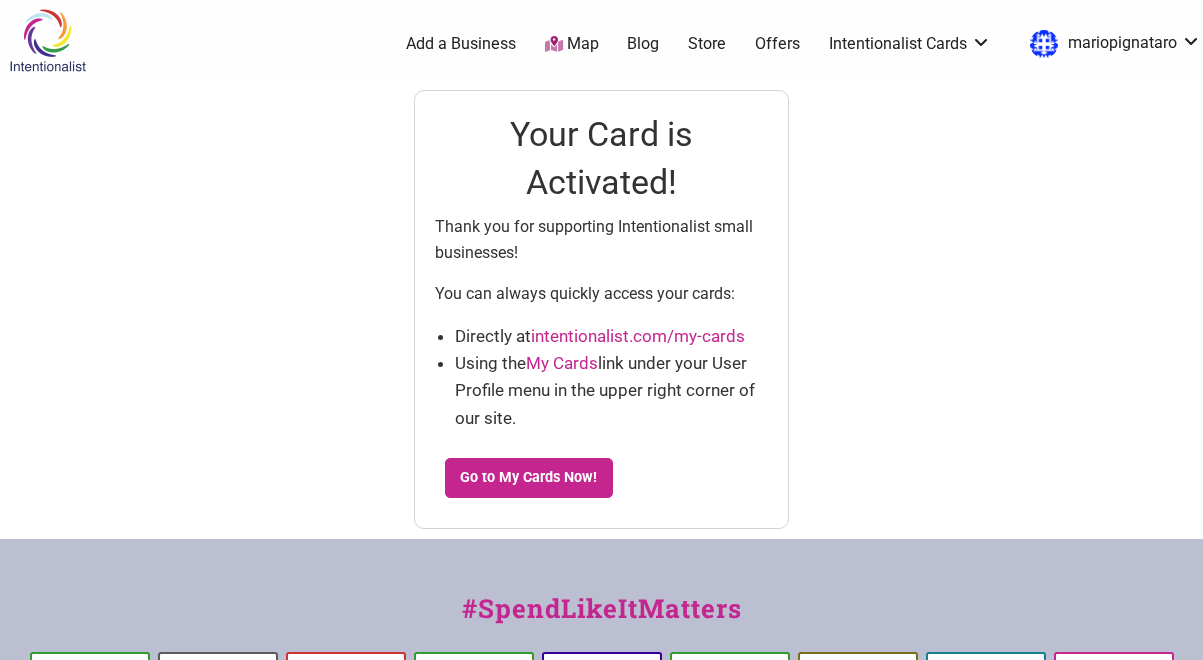 scroll, scrollTop: 0, scrollLeft: 0, axis: both 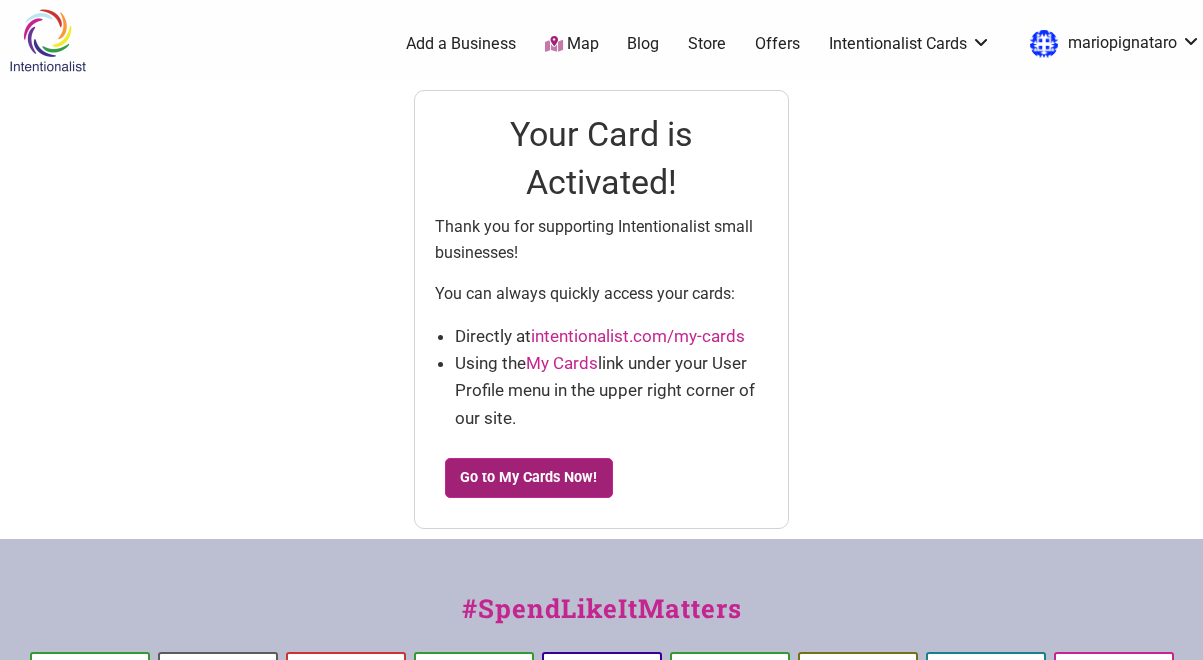 click on "Go to My Cards Now!" at bounding box center [529, 478] 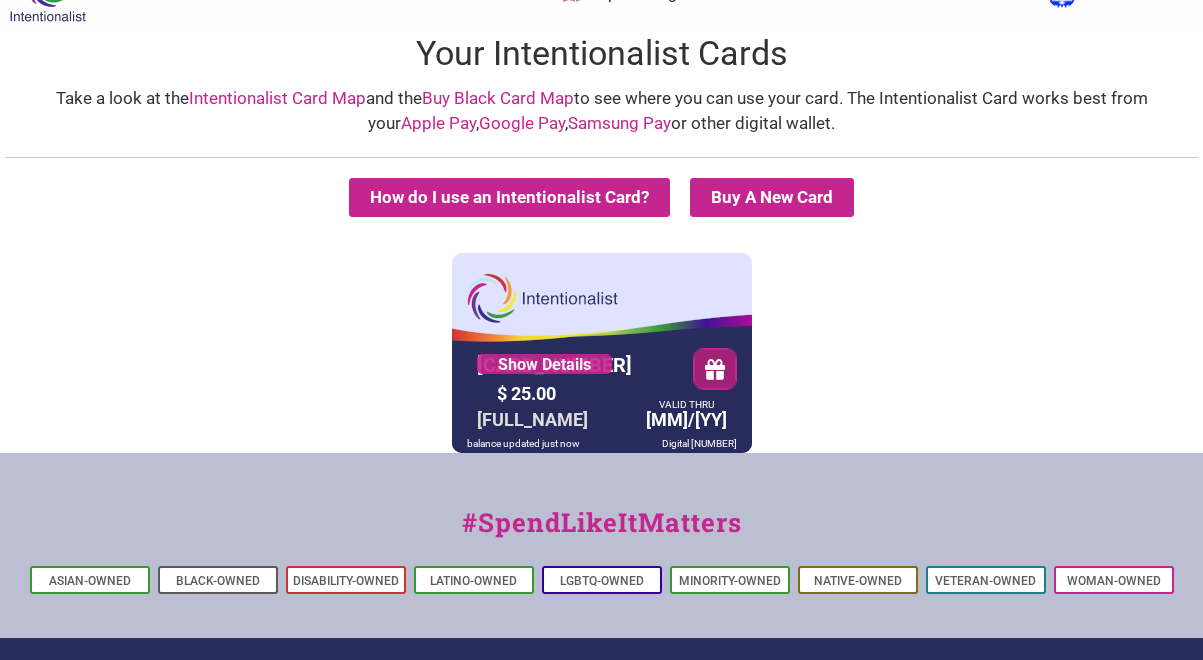 scroll, scrollTop: 46, scrollLeft: 0, axis: vertical 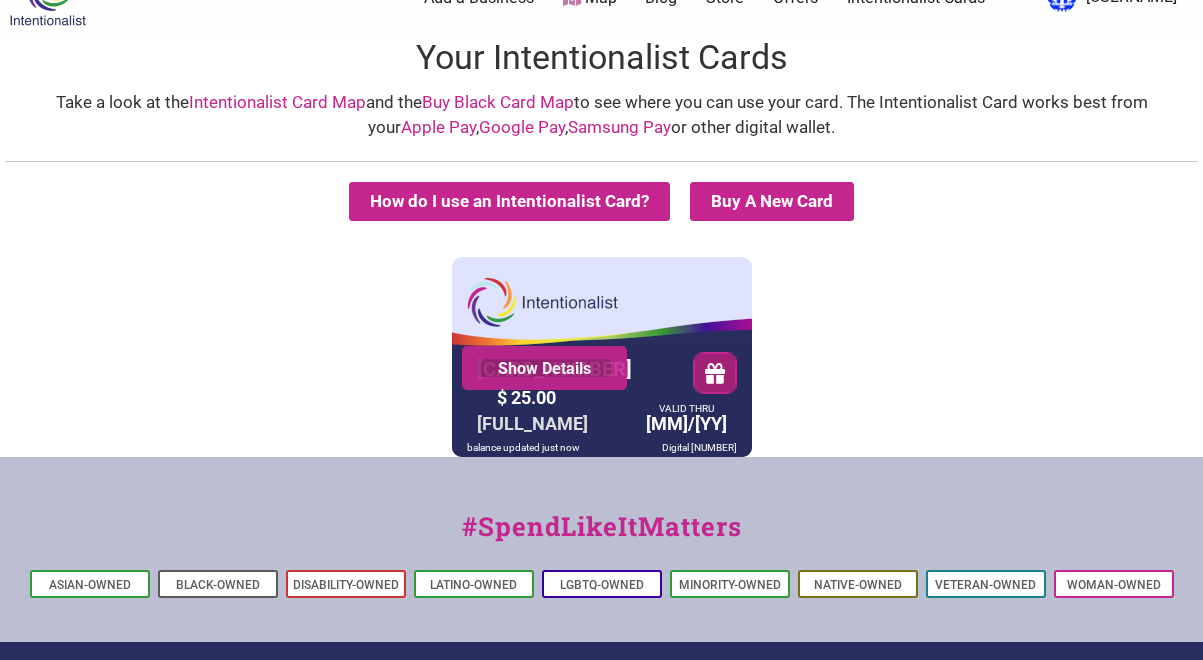 click on "Show Details" at bounding box center (544, 368) 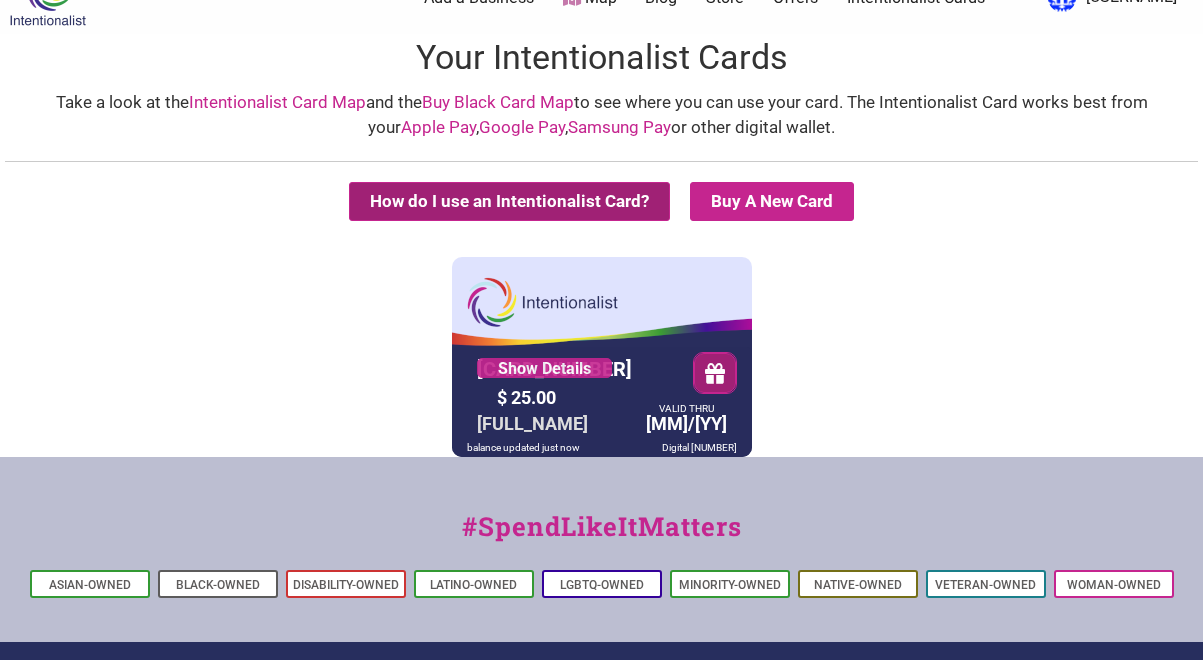 click on "How do I use an Intentionalist Card?" at bounding box center [509, 201] 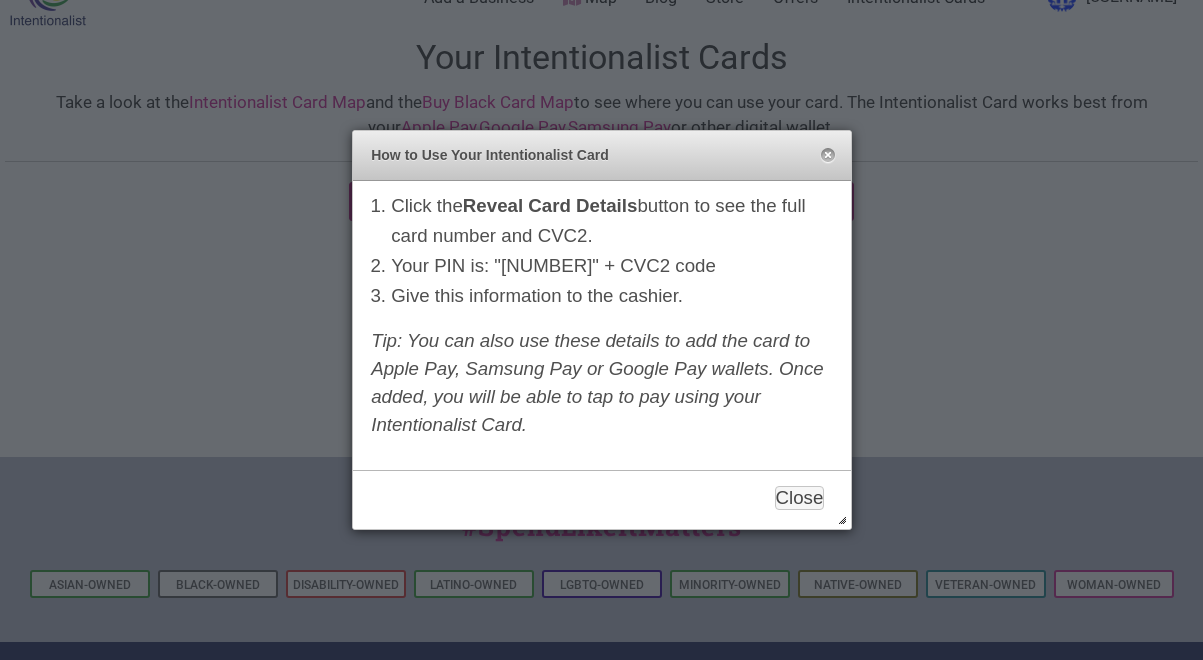scroll, scrollTop: 52, scrollLeft: 0, axis: vertical 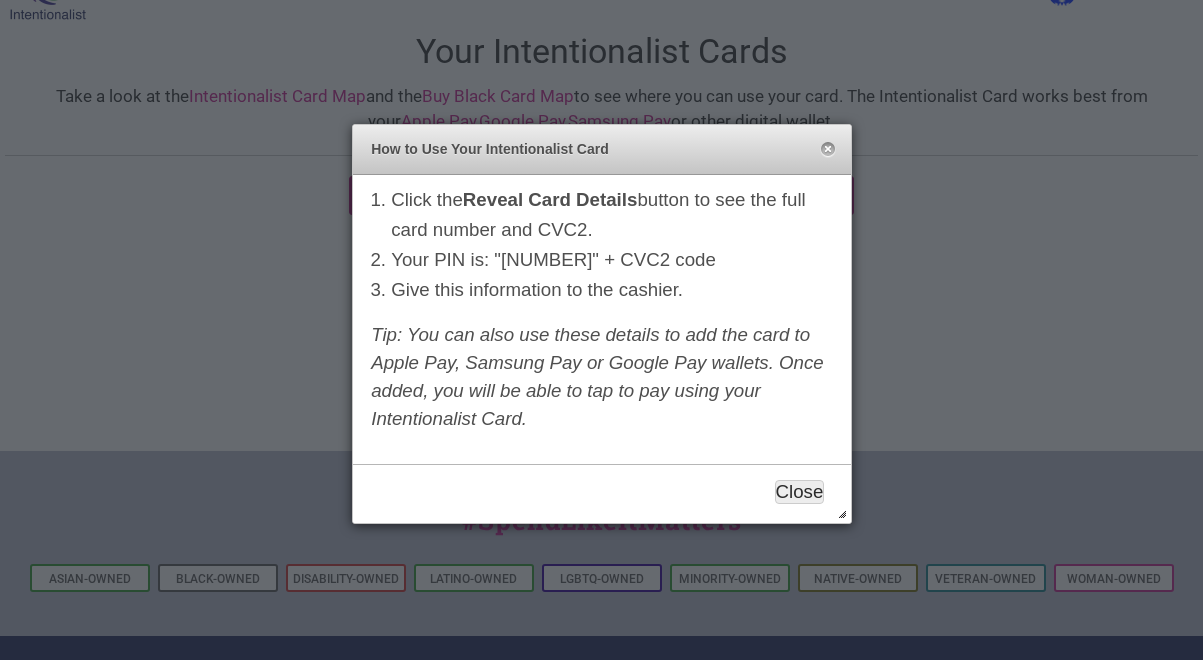 click on "Close" at bounding box center [800, 492] 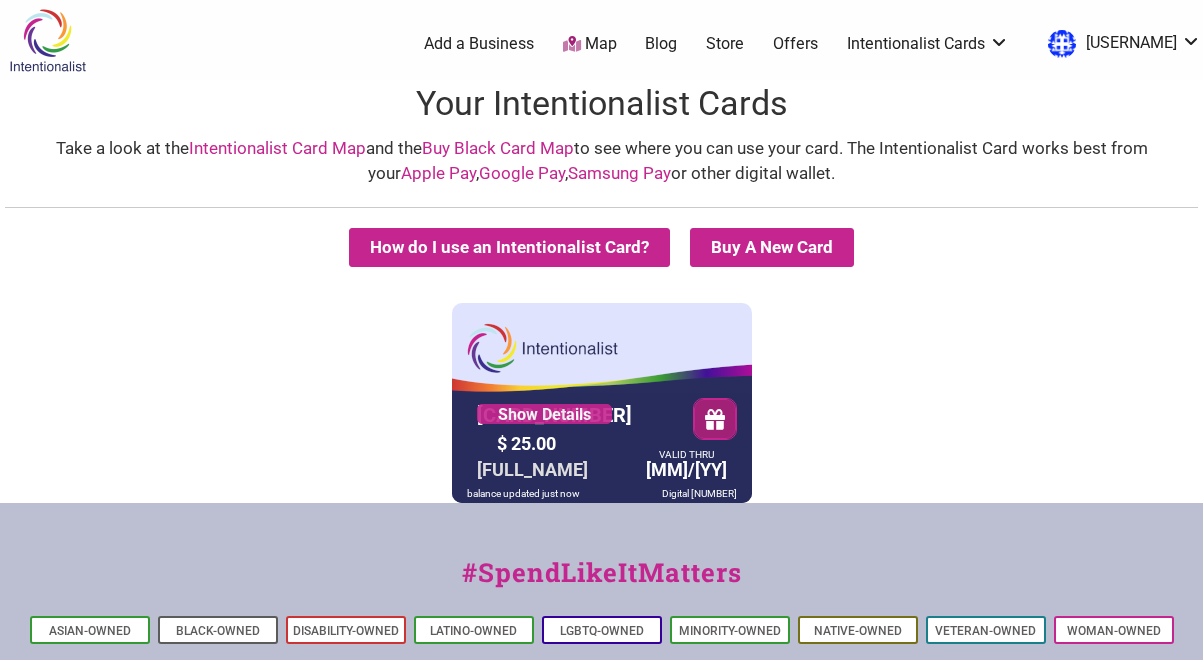 scroll, scrollTop: 0, scrollLeft: 0, axis: both 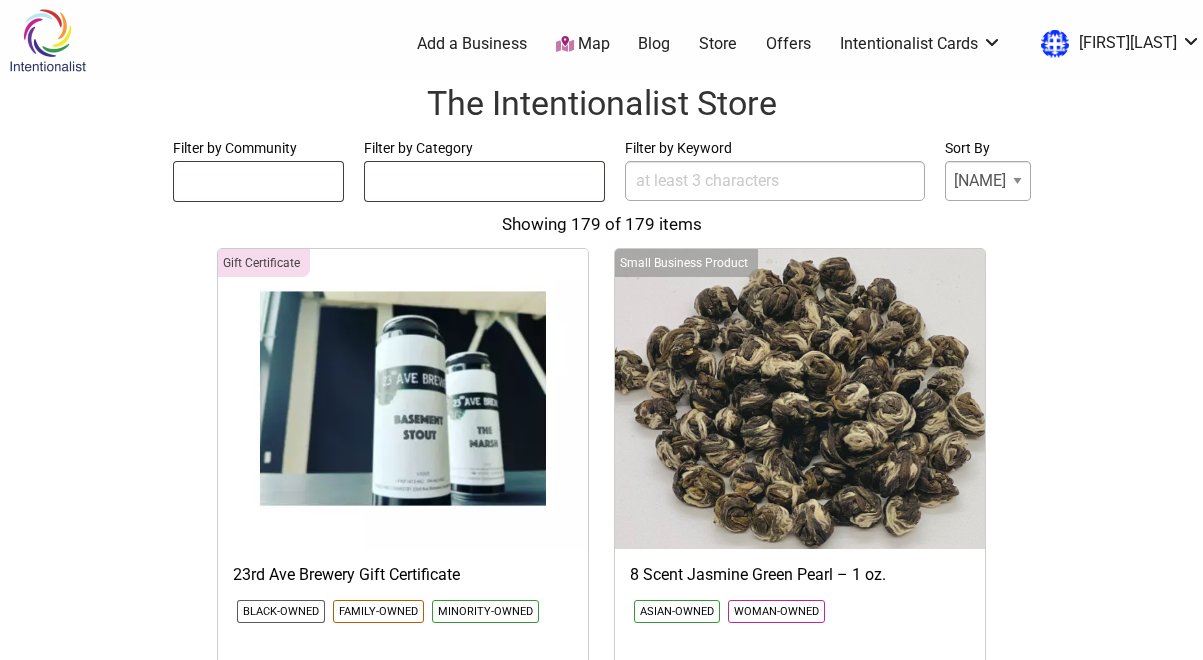 click on "Offers" at bounding box center (839, 44) 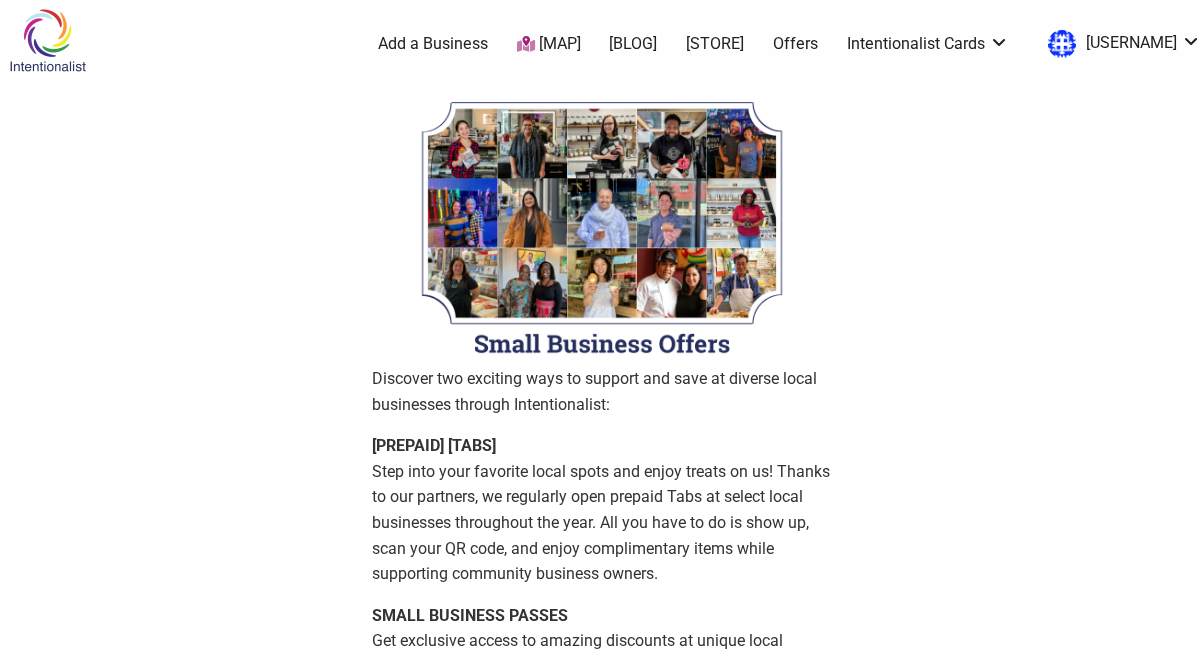 scroll, scrollTop: 0, scrollLeft: 0, axis: both 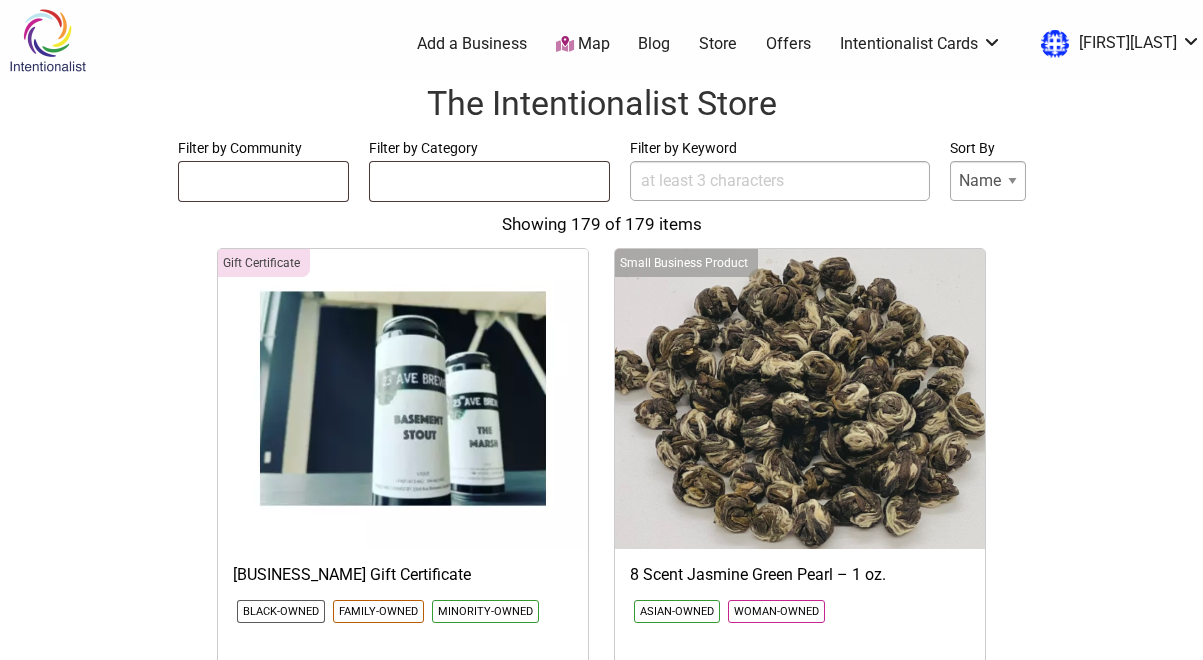 click at bounding box center (263, 182) 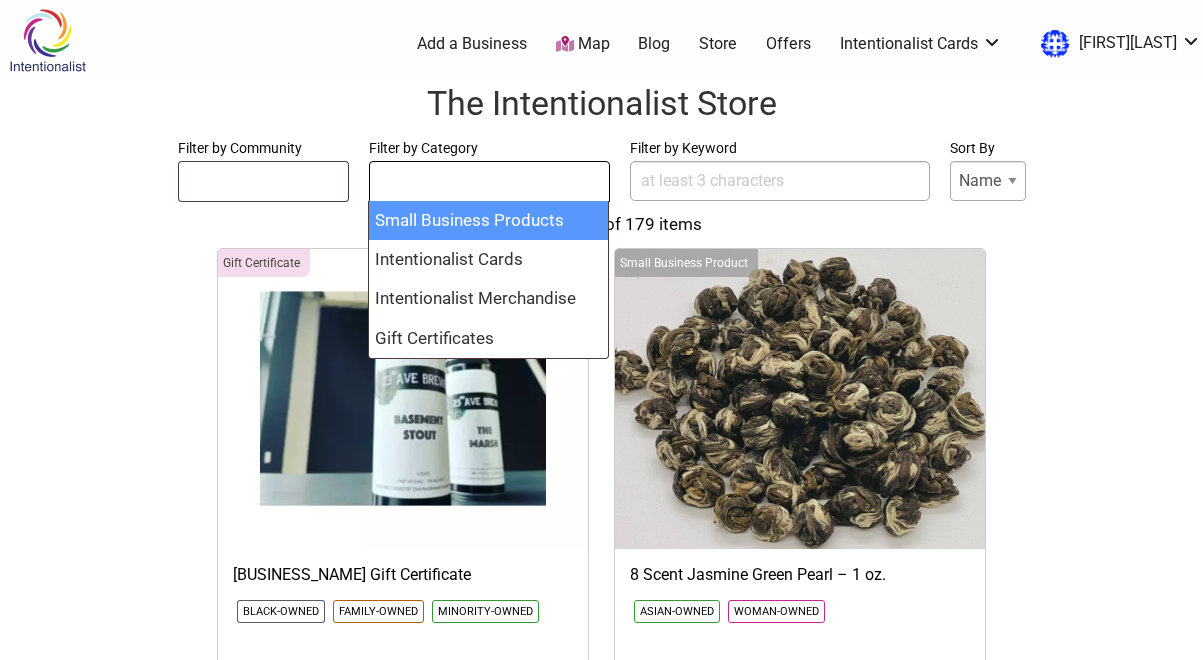 click on "Gift Certificate
23rd Ave Brewery Gift Certificate
Black-Owned      Family-Owned      Minority-Owned
It all started with a bonding activity between friends, brewing delicious beer. As they continued to experiment, they wanted to share their creation with the world. [FIRST] [LAST], [FIRST] [LAST], [FIRST] [LAST], and [FIRST] [LAST] opened up 23rd Ave Brewery as an ode to the street that shaped them. Enjoy their classic beer, The Basement Stout, and limited beer flavors like their Black Gold, a blackberry honey-infused ale.
Note: Gift certificate orders are fulfilled directly by 23rd Ave Brewery.
$ 25.00  –  $ 100.00
23rd Ave Brewery
Small Business Product
8 Scent Jasmine Green Pearl – 1 oz.
$" at bounding box center (601, 23222) 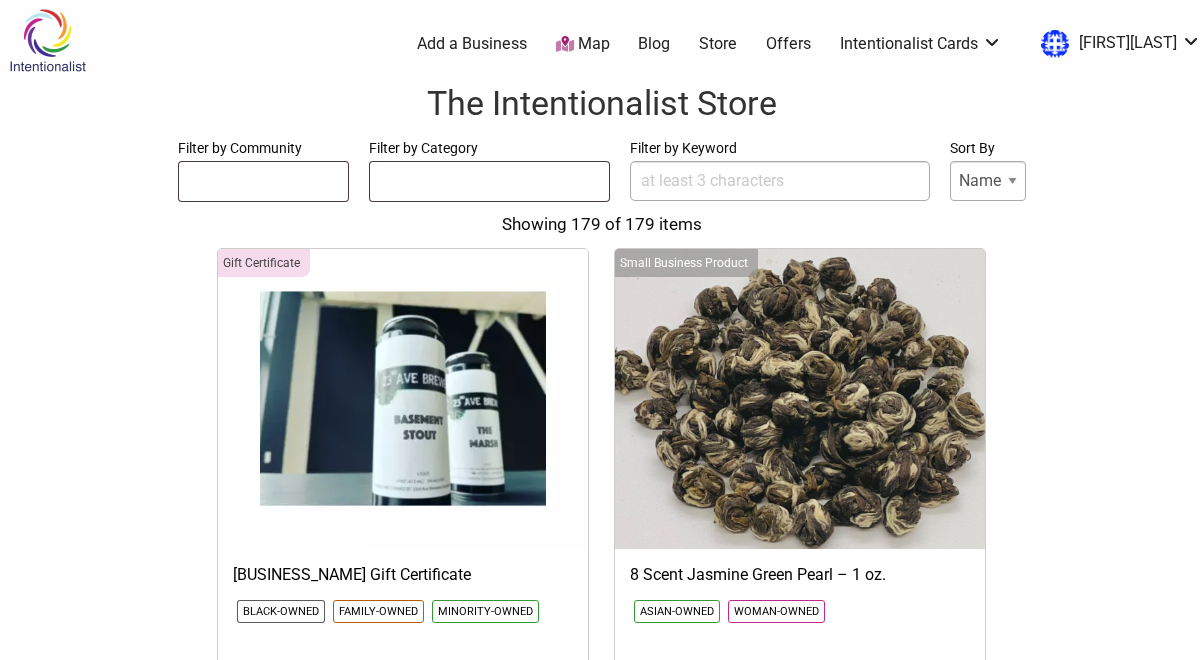 click on "Filter by Keyword" at bounding box center [780, 181] 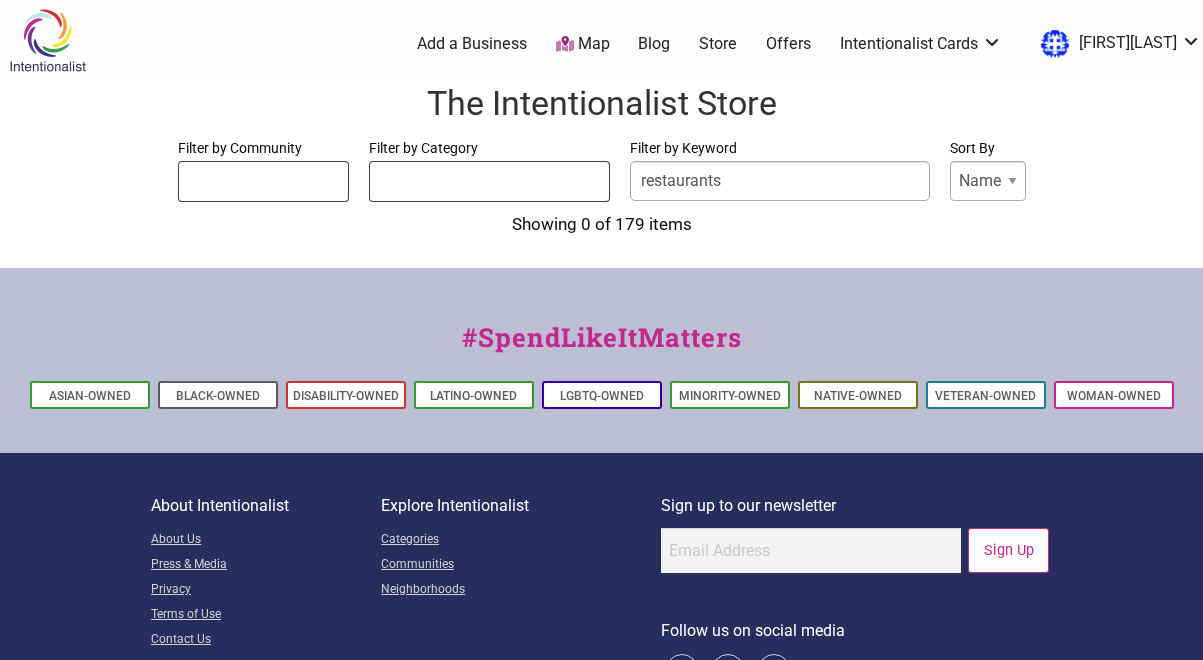 click on "restaurants" at bounding box center [780, 181] 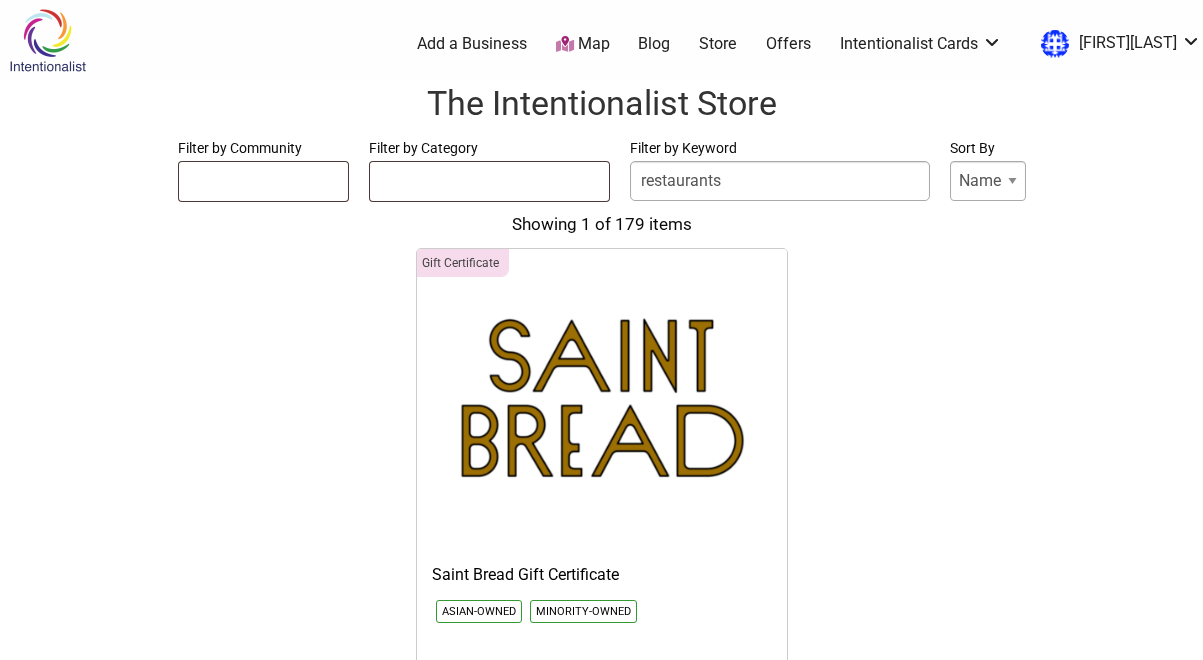 scroll, scrollTop: 0, scrollLeft: 0, axis: both 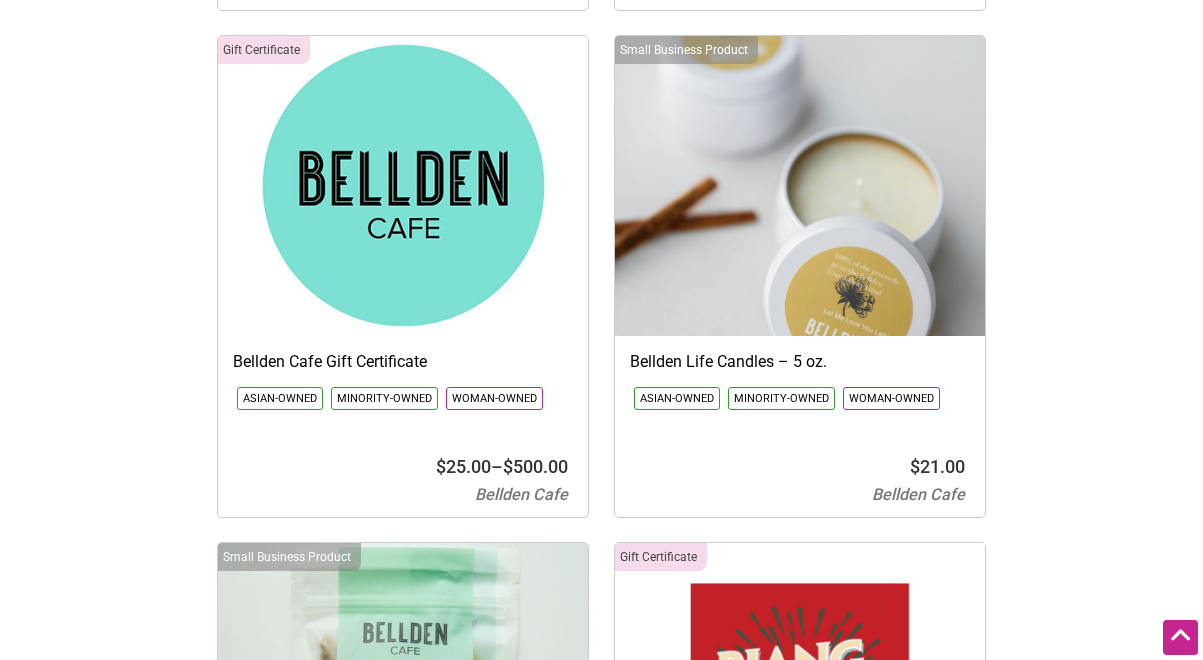 click at bounding box center (800, 186) 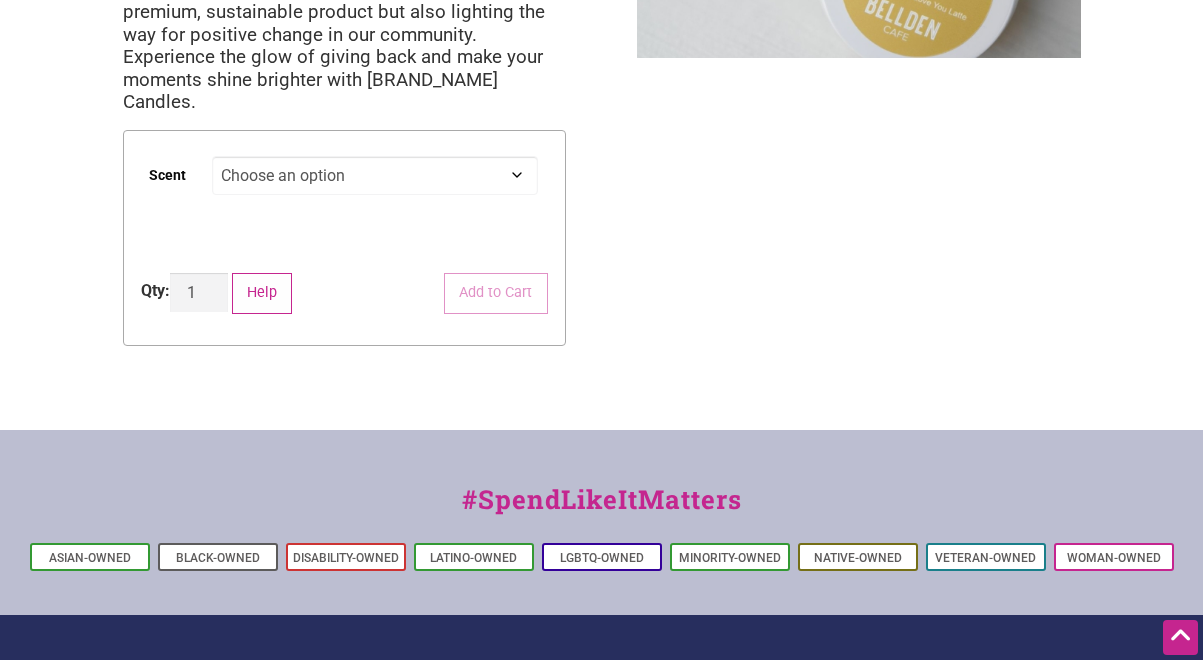 scroll, scrollTop: 480, scrollLeft: 0, axis: vertical 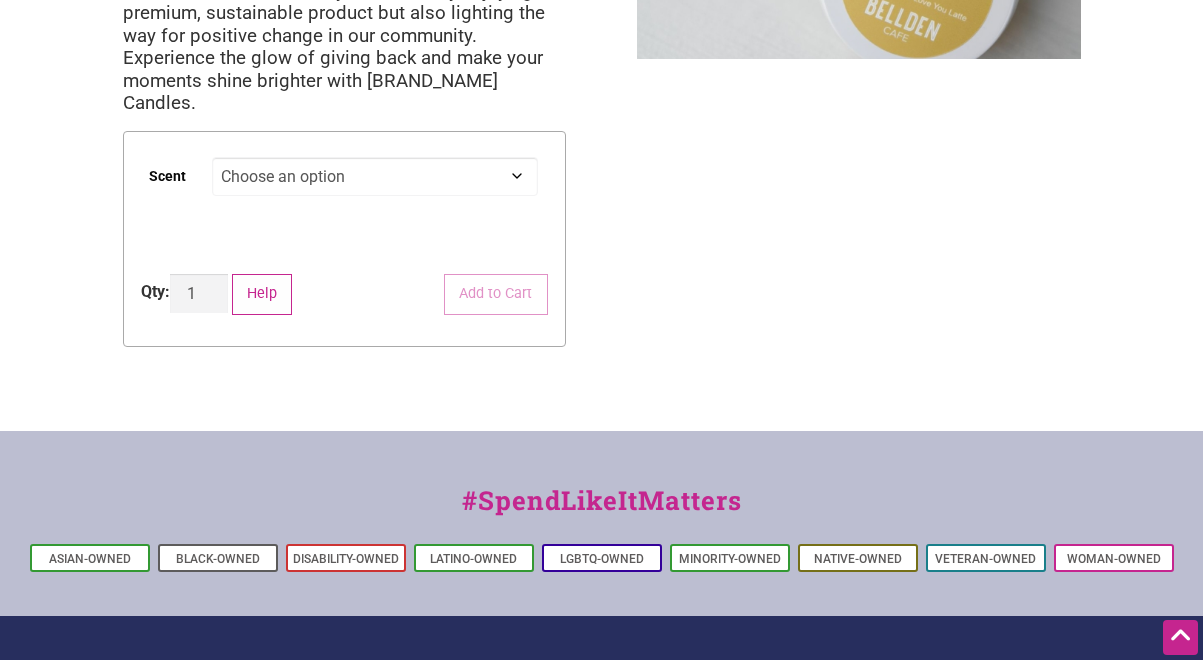 click on "Scent
Choose an option [PRODUCT_NAME] [PRODUCT_NAME] [PRODUCT_NAME] [PRODUCT_NAME] [PRODUCT_NAME] Clear
Qty:  	 [BRAND_NAME] - 5 oz. quantity
1
Add to Cart
Help" at bounding box center (344, 239) 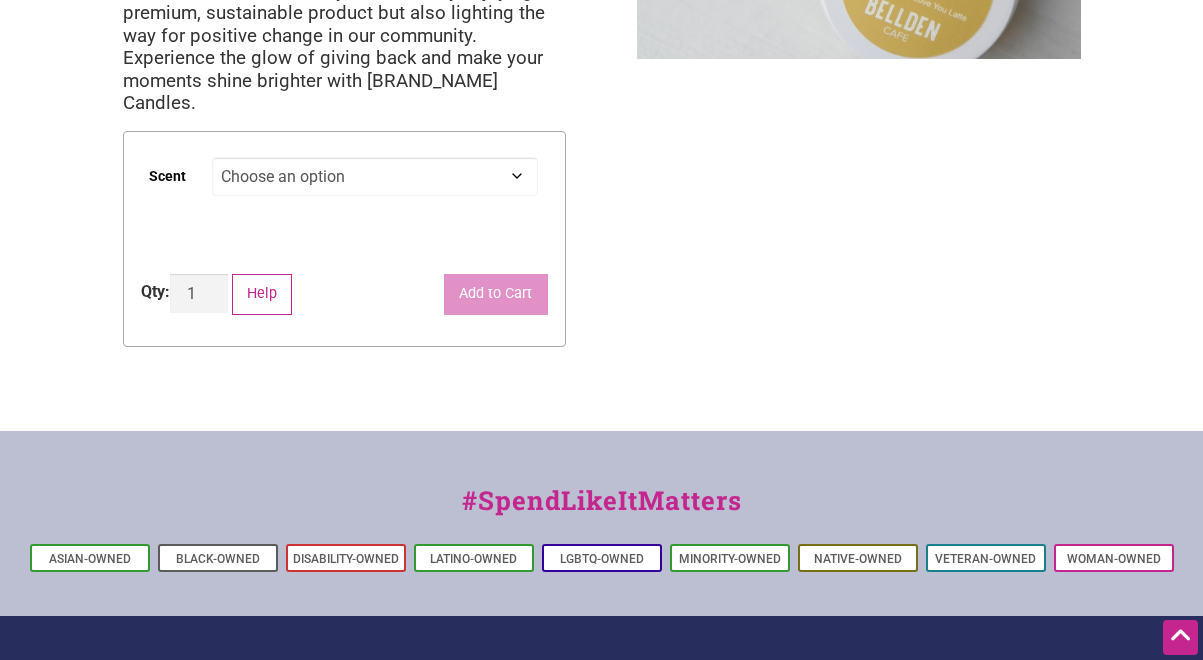 click on "Add to Cart" at bounding box center [496, 294] 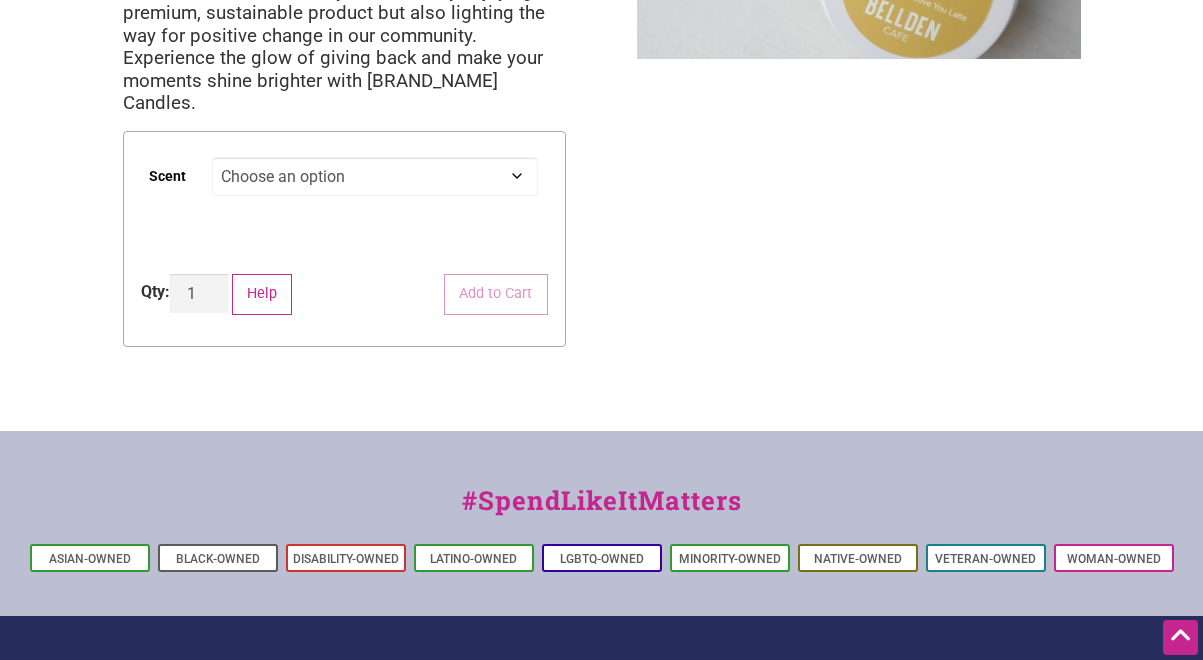 select on "Let Me Love You Latte" 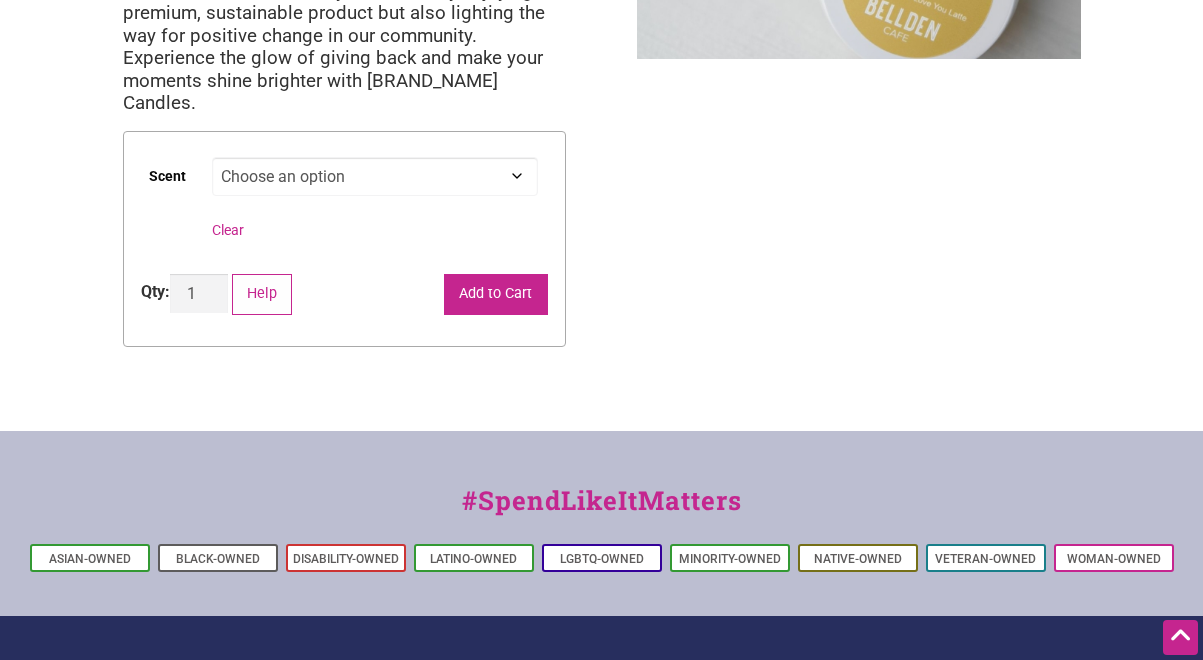 click on "Add to Cart" at bounding box center [496, 294] 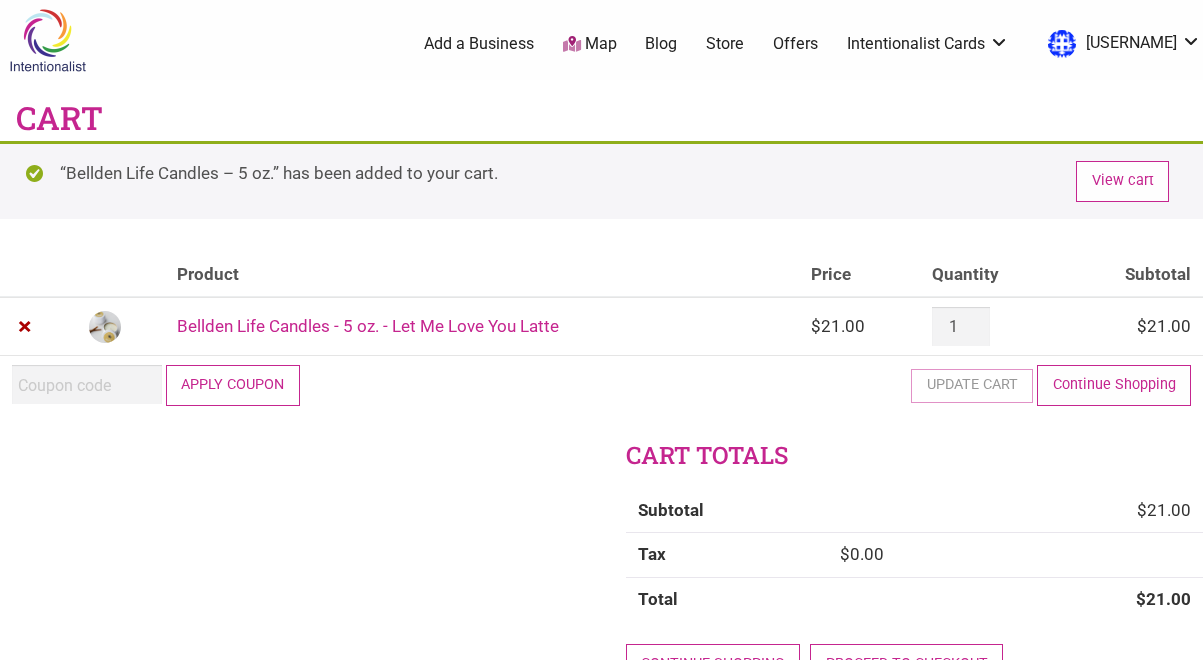 scroll, scrollTop: 0, scrollLeft: 0, axis: both 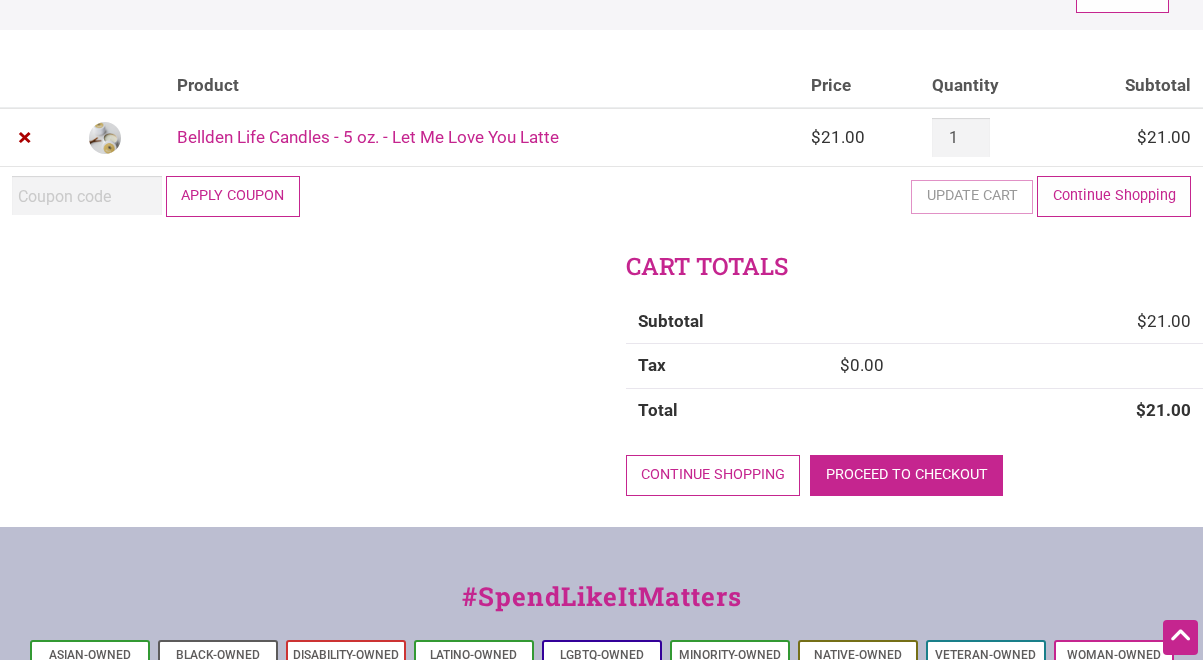 click on "Proceed to checkout" at bounding box center [906, 475] 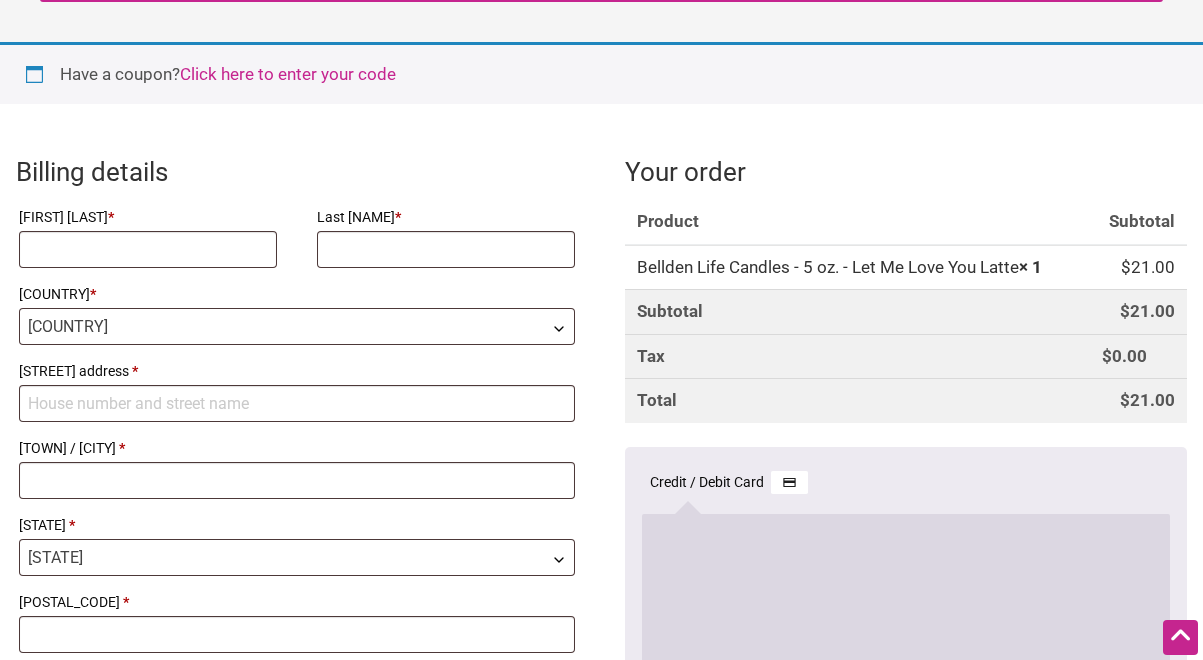 scroll, scrollTop: 714, scrollLeft: 0, axis: vertical 